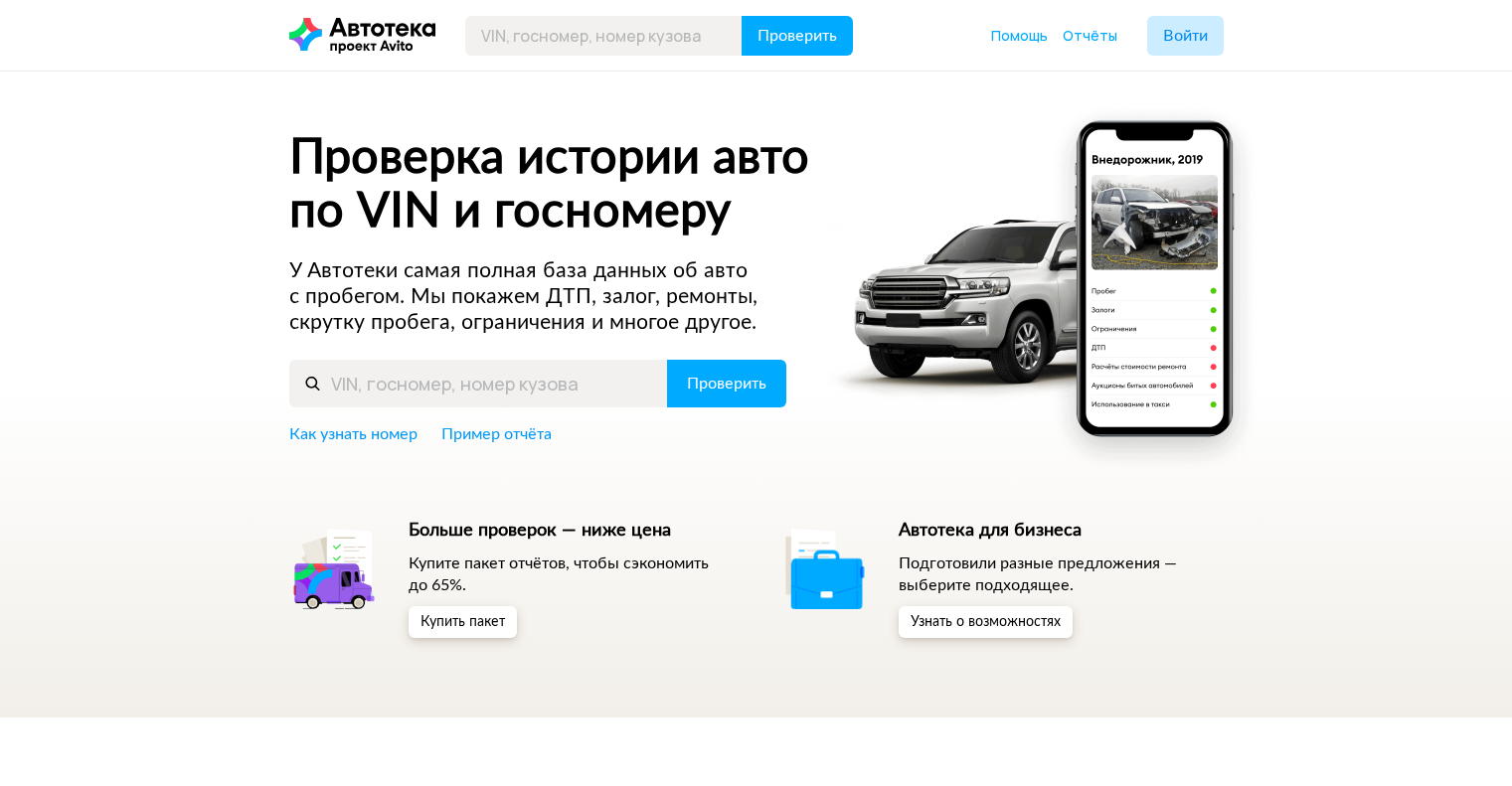 scroll, scrollTop: 0, scrollLeft: 0, axis: both 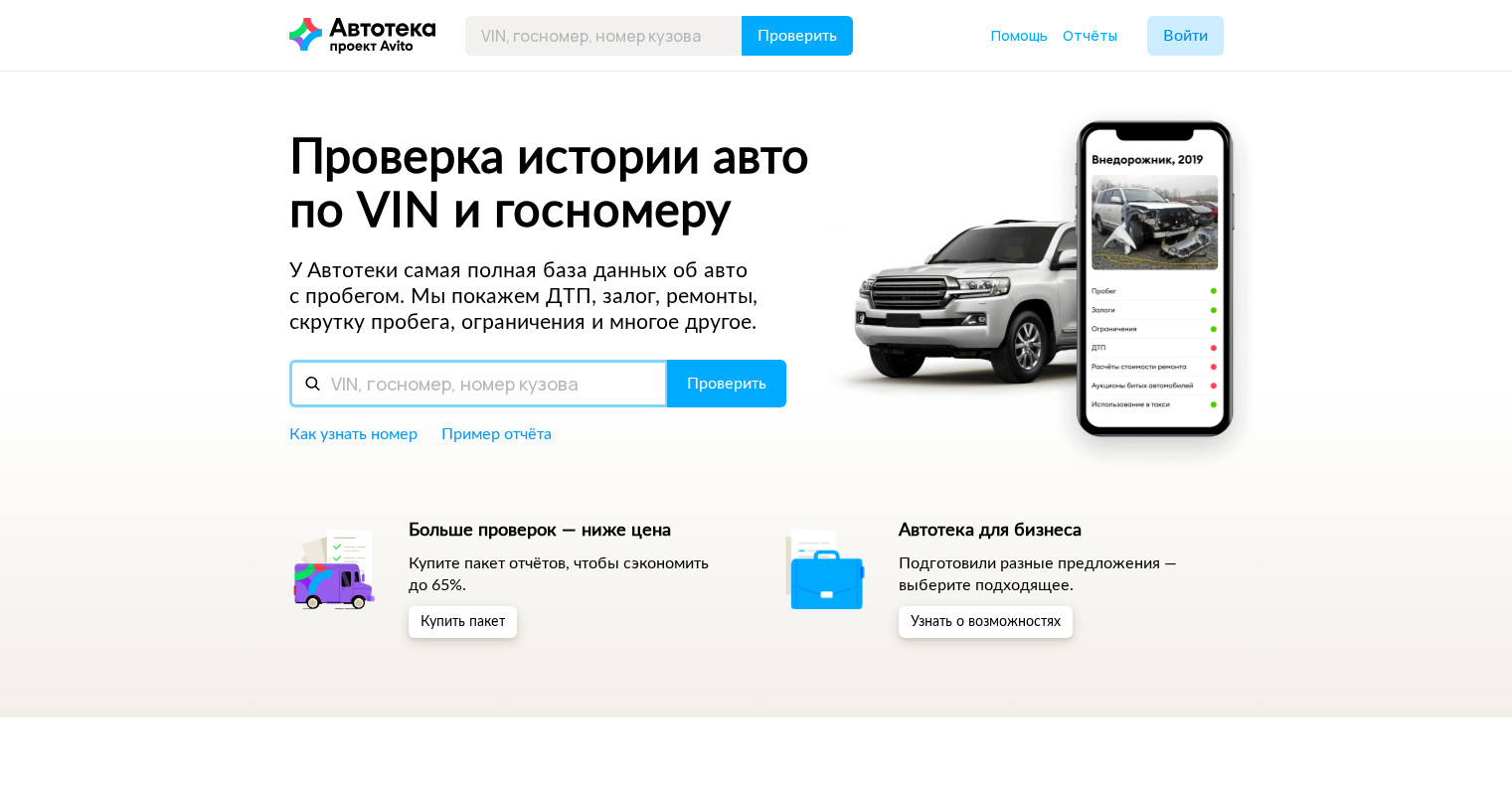 click at bounding box center [478, 384] 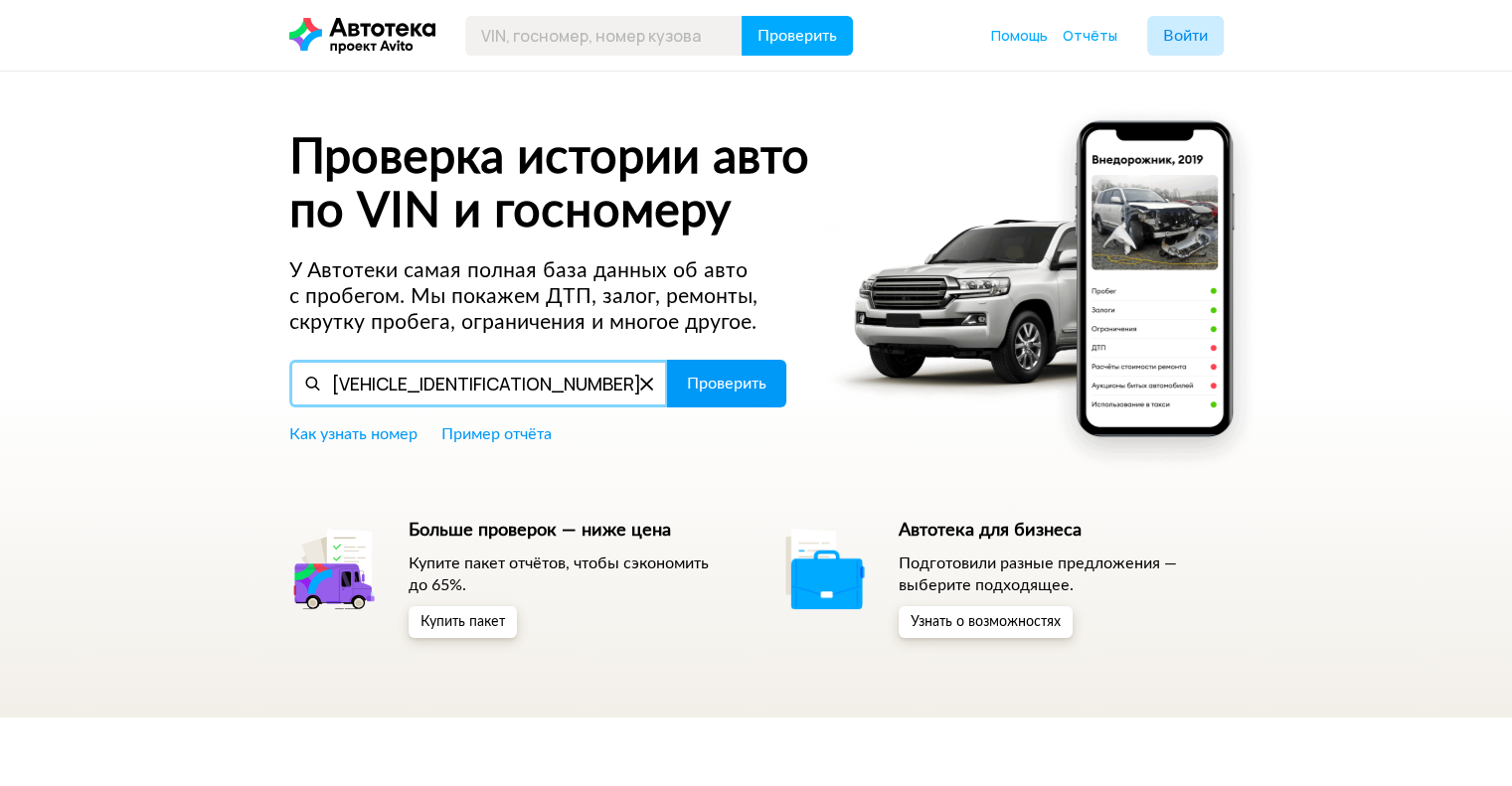 type on "Z94C251BBKR061181" 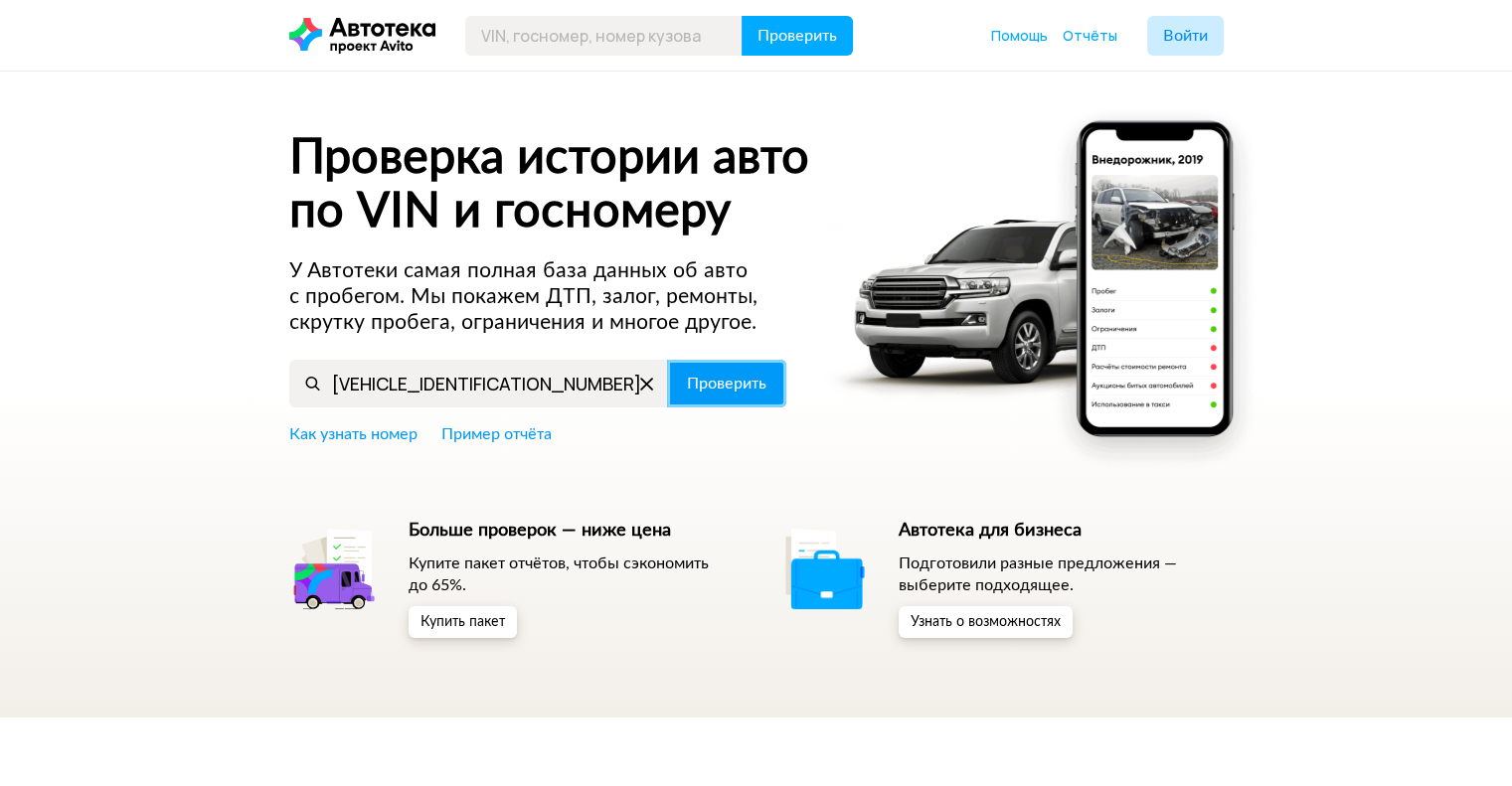 click on "Проверить" at bounding box center (727, 384) 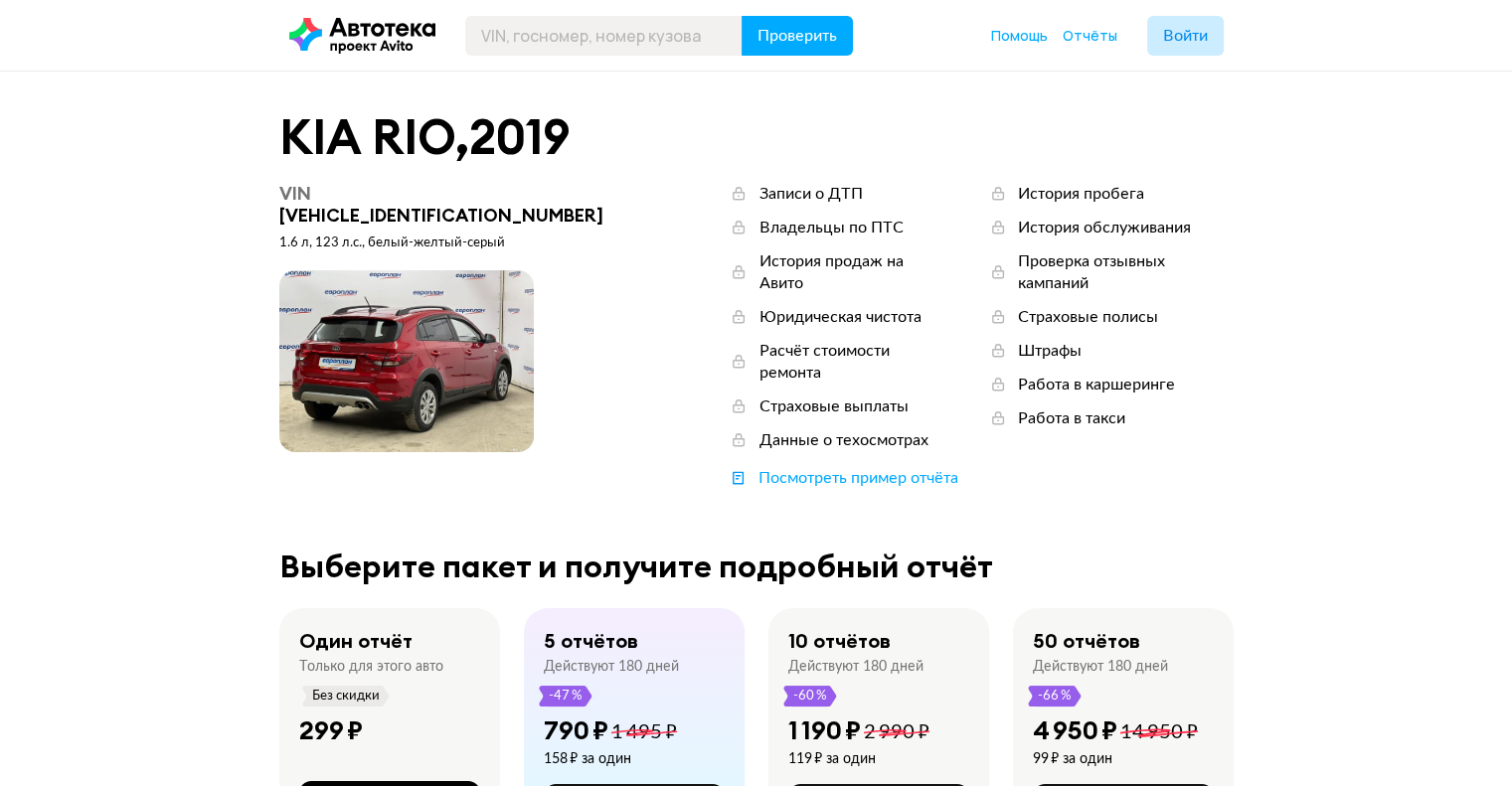 click on "Выбрать" at bounding box center [389, 803] 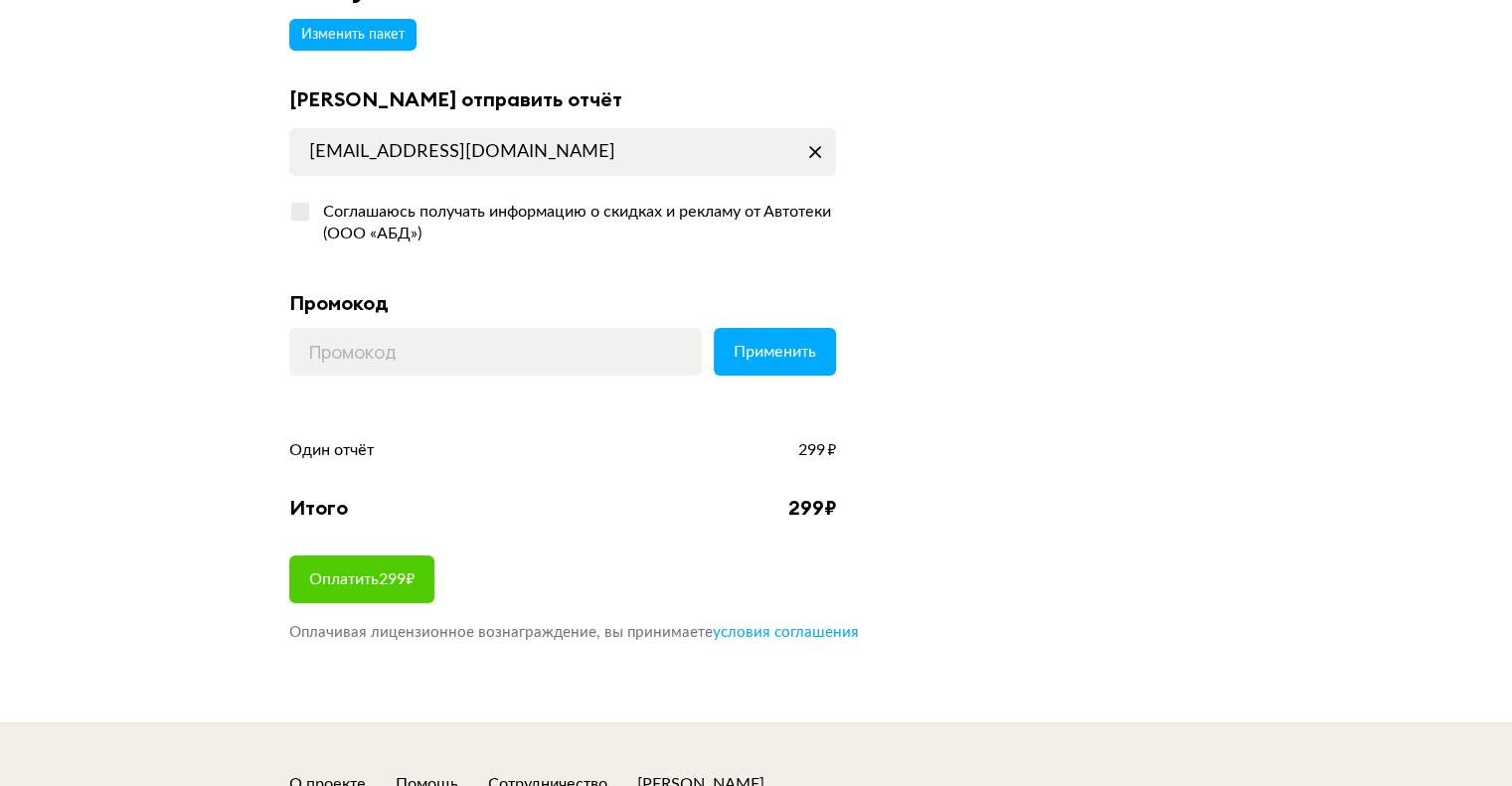 scroll, scrollTop: 182, scrollLeft: 0, axis: vertical 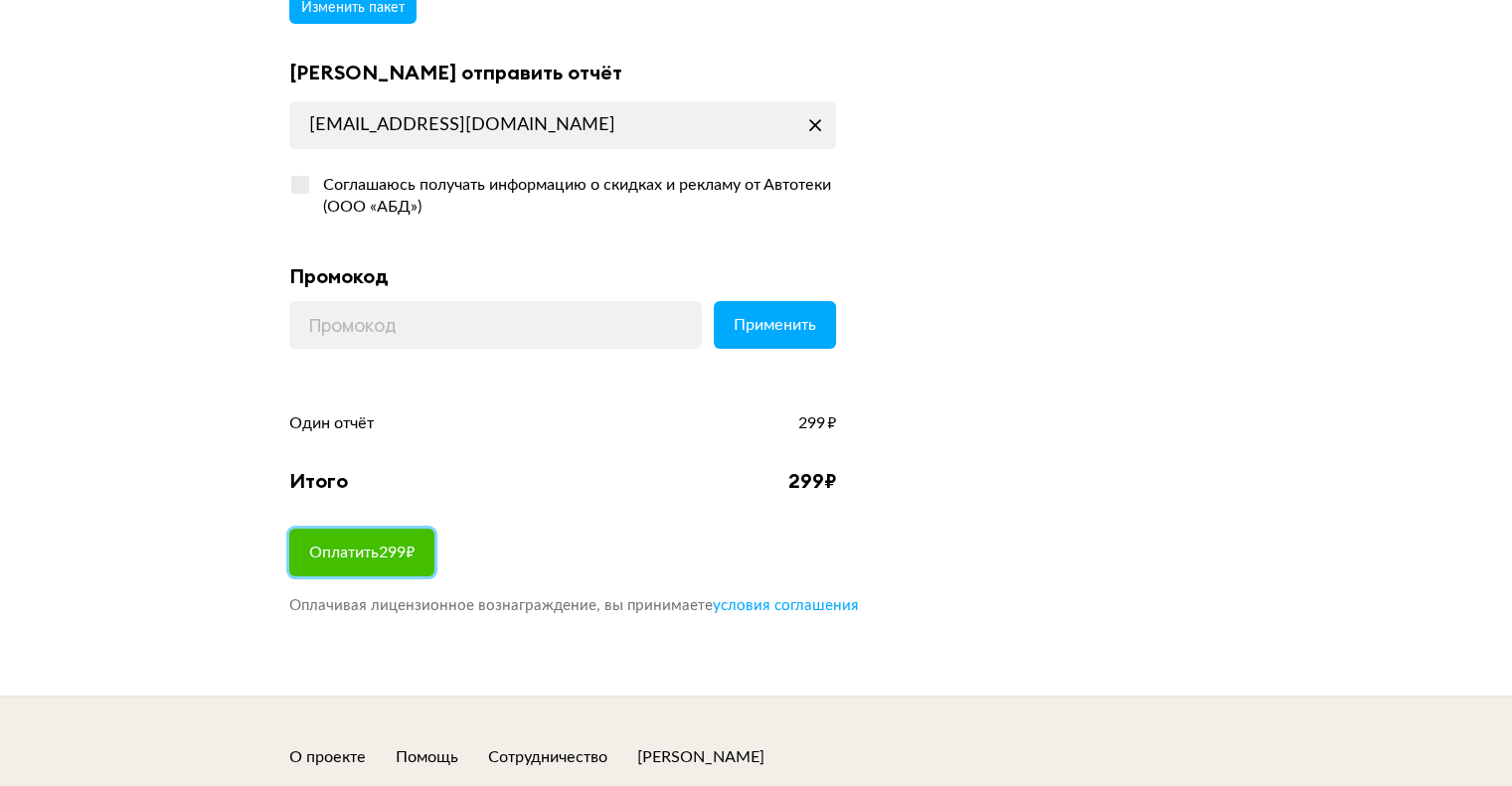 click on "Оплатить  299  ₽" at bounding box center [362, 552] 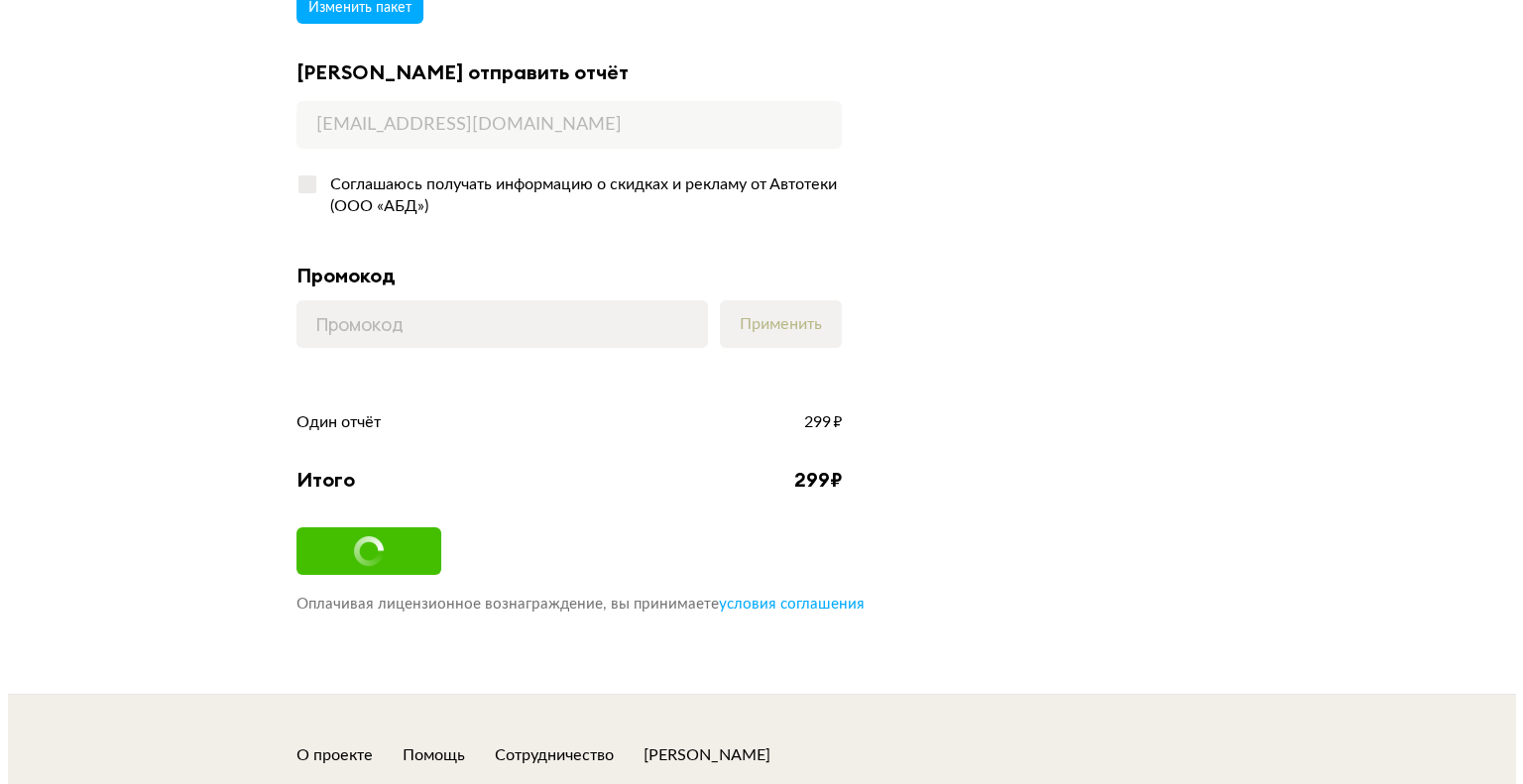 scroll, scrollTop: 0, scrollLeft: 0, axis: both 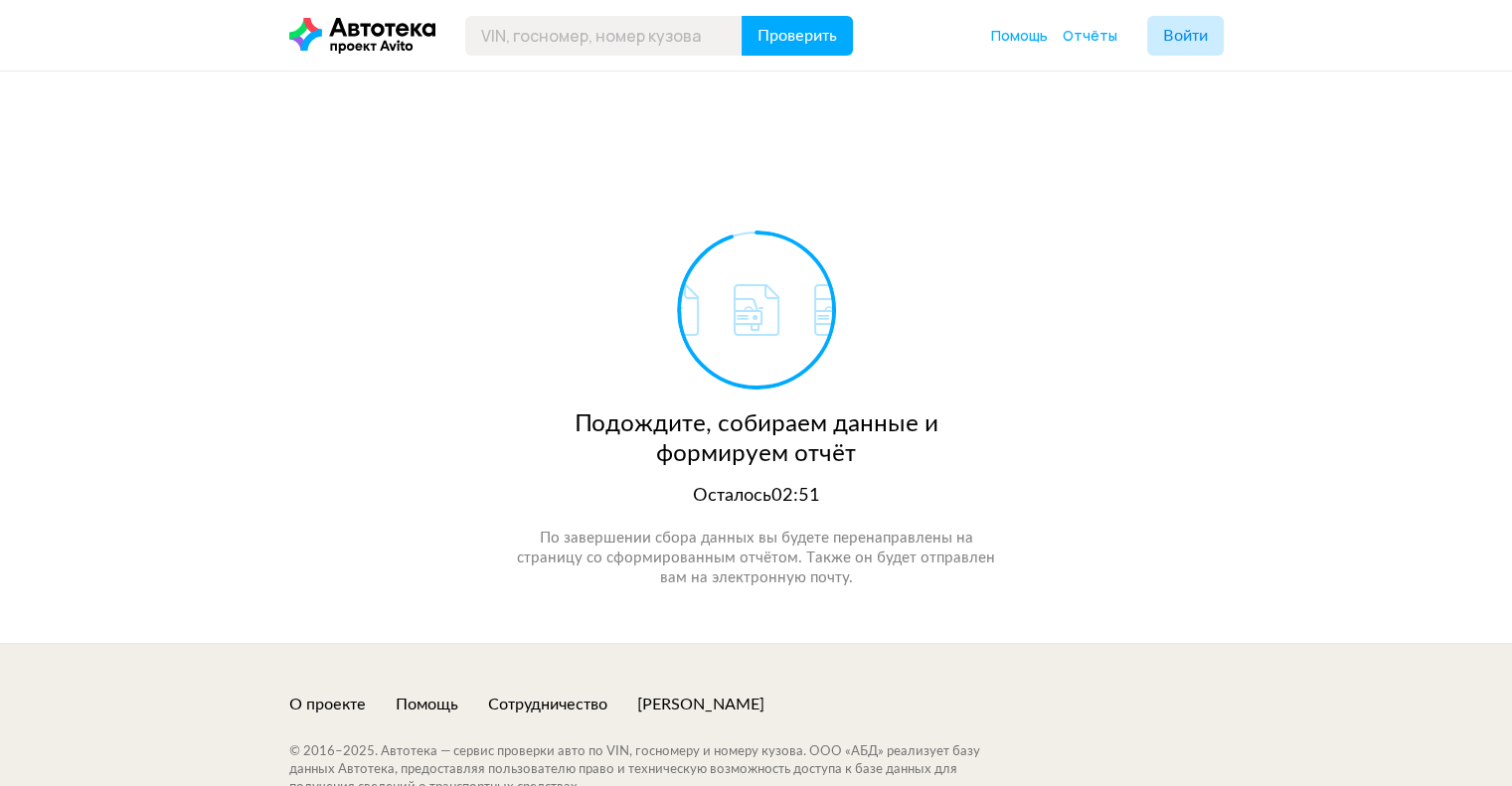 click on "Подождите, собираем данные и формируем отчёт Осталось  02:51 По завершении сбора данных вы будете перенаправлены на страницу со сформированным отчётом. Также он будет отправлен вам на электронную почту." at bounding box center [756, 357] 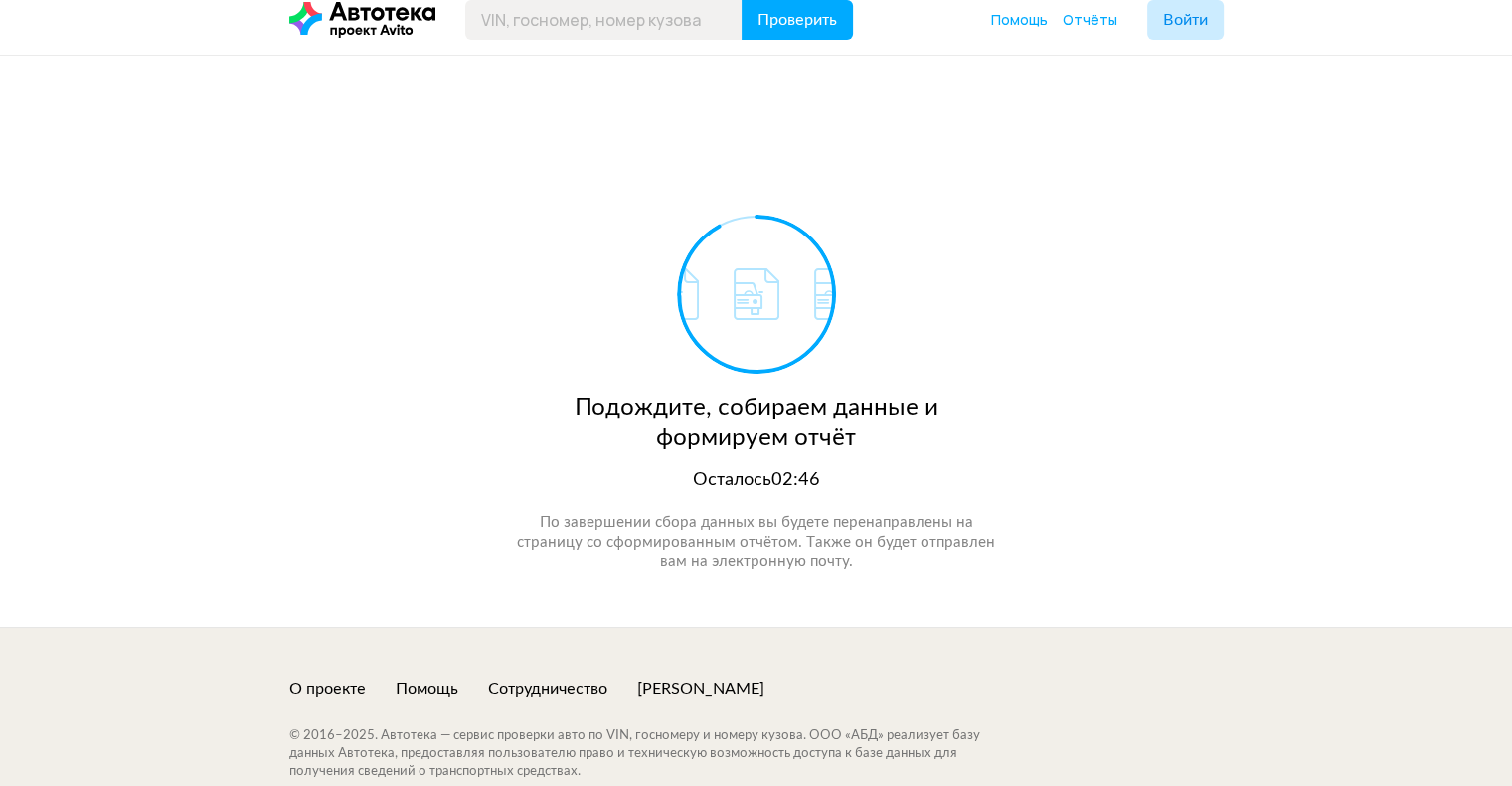 scroll, scrollTop: 0, scrollLeft: 0, axis: both 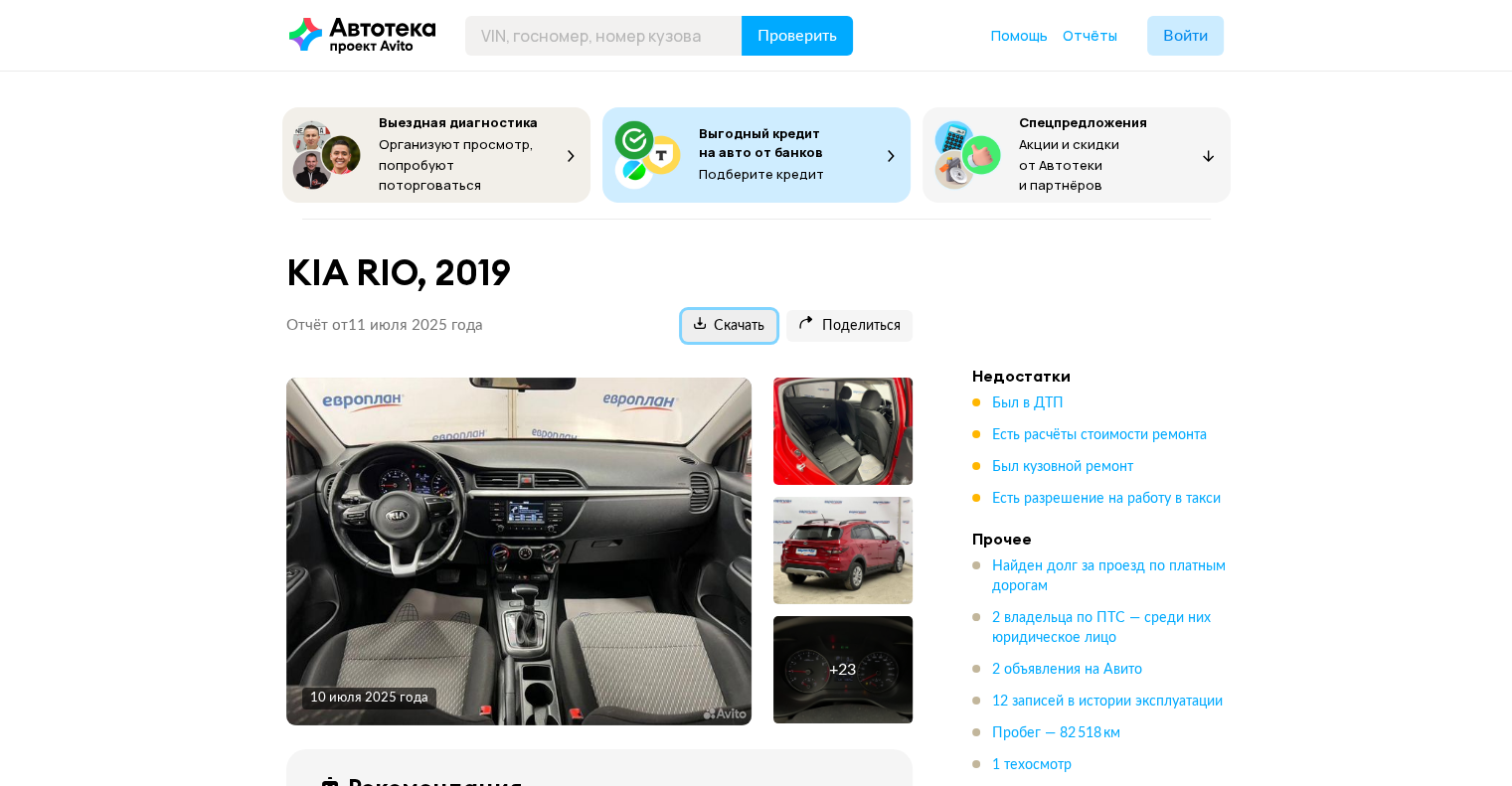 click on "Скачать" at bounding box center (729, 326) 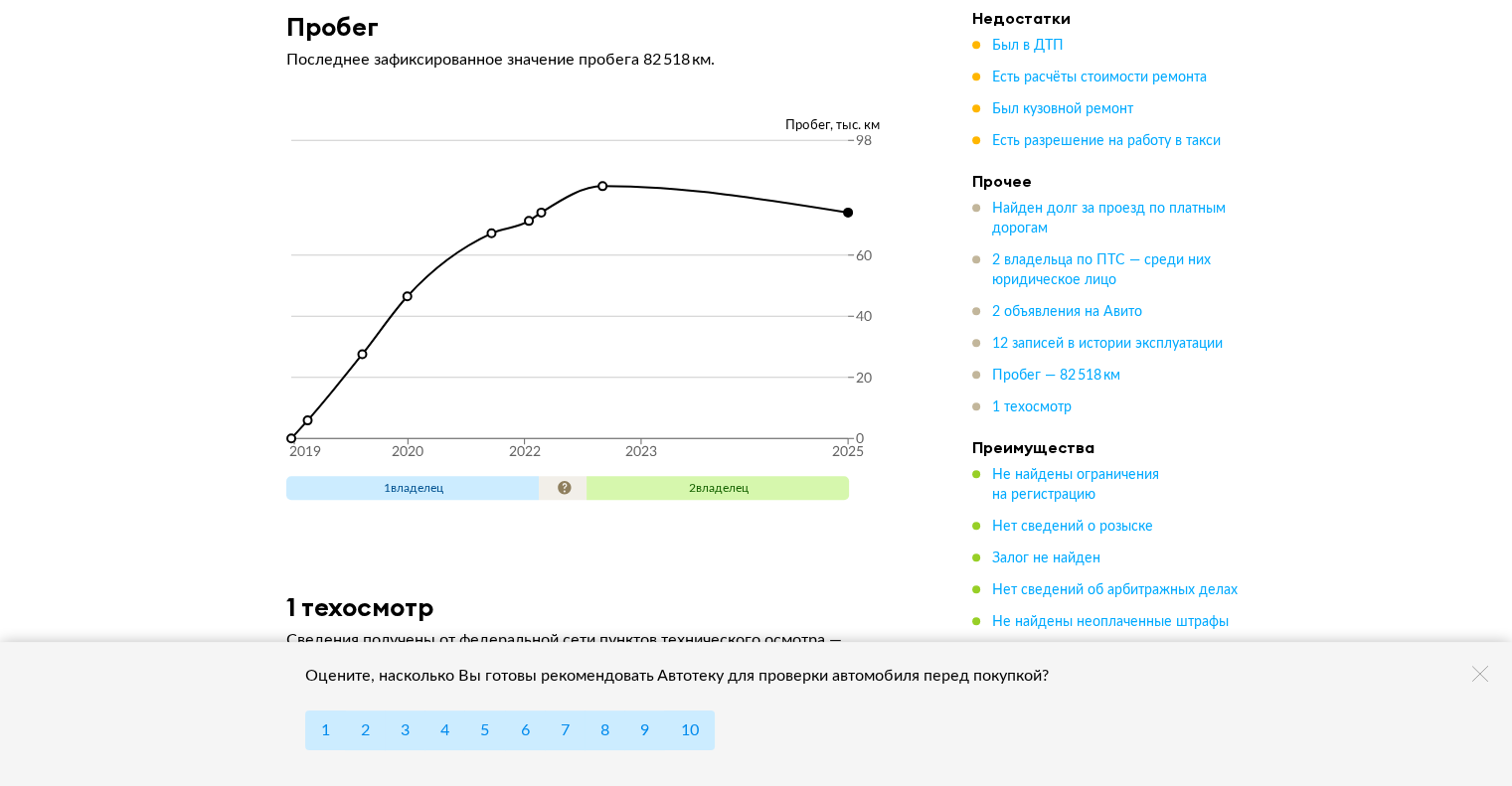 scroll, scrollTop: 8922, scrollLeft: 0, axis: vertical 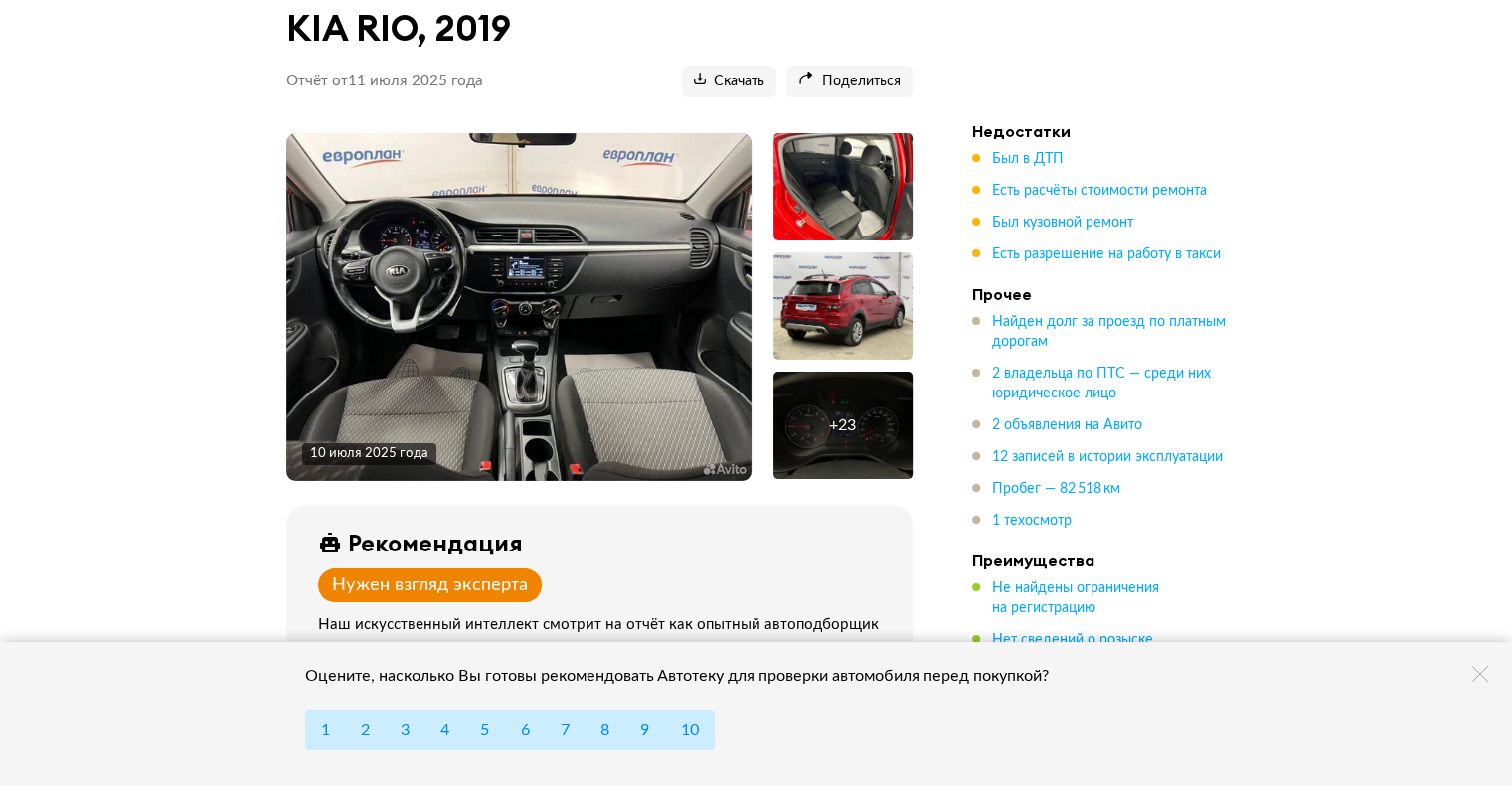 click at bounding box center (519, 307) 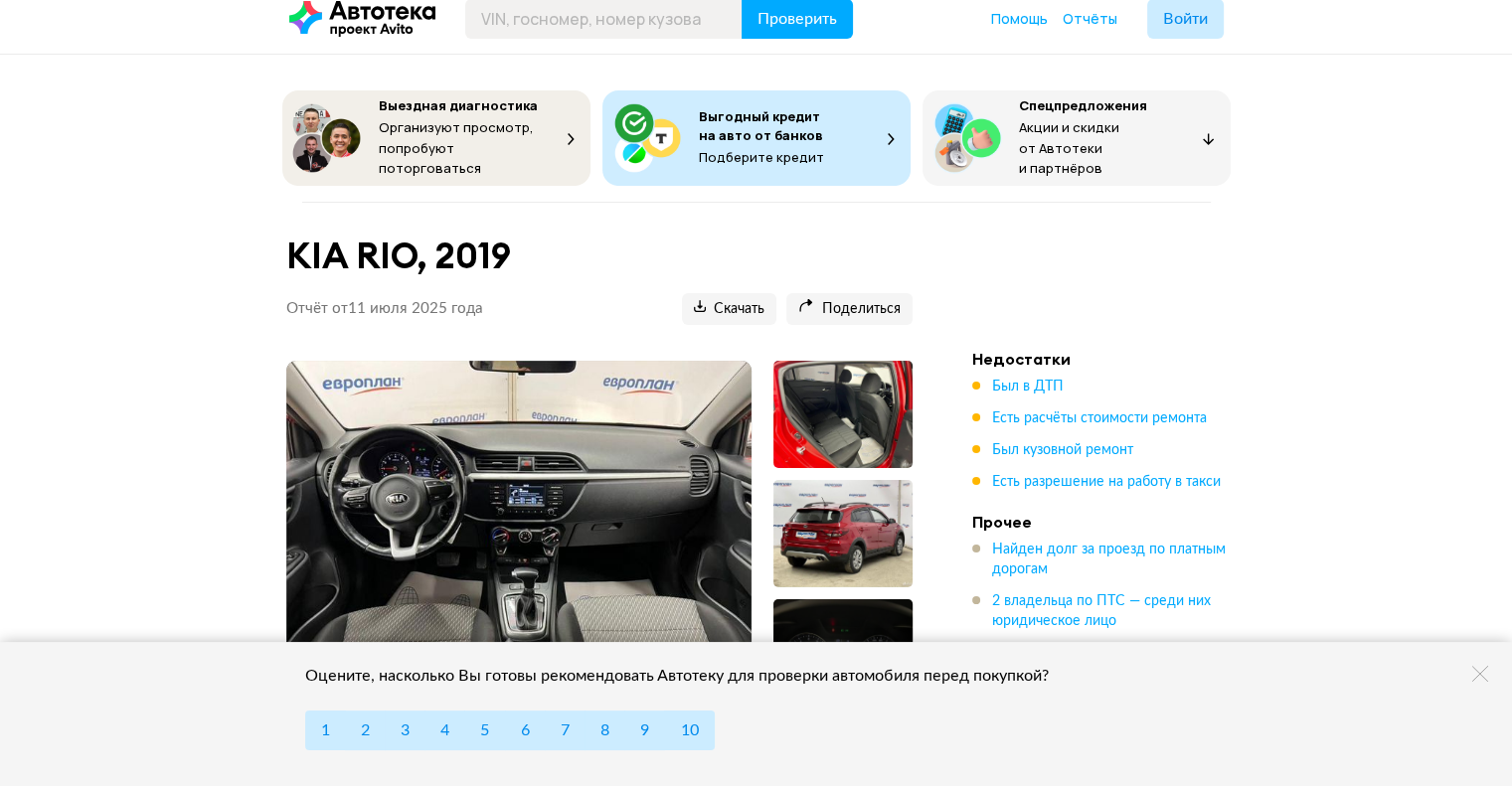 scroll, scrollTop: 0, scrollLeft: 0, axis: both 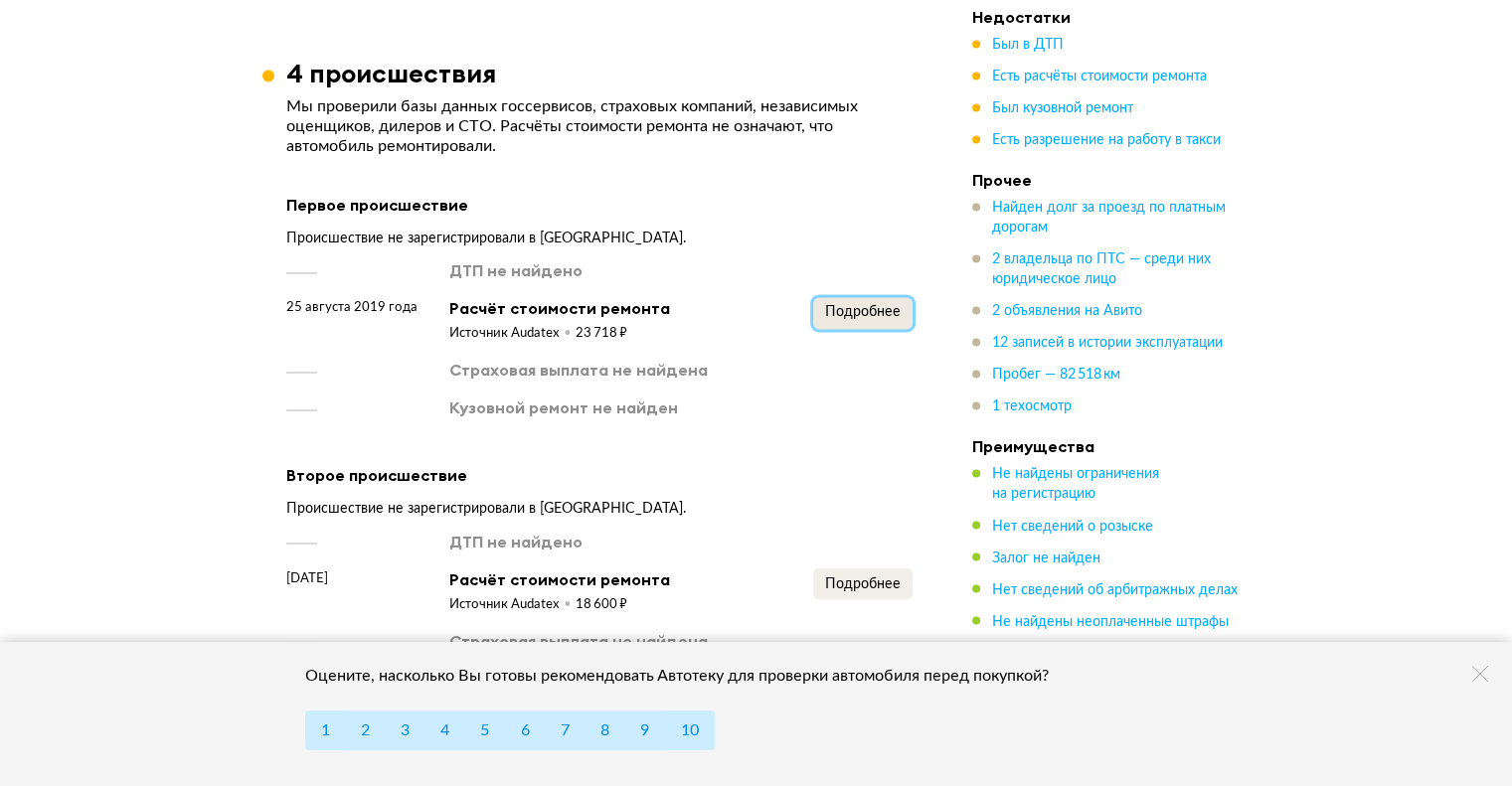click on "Подробнее" at bounding box center [863, 312] 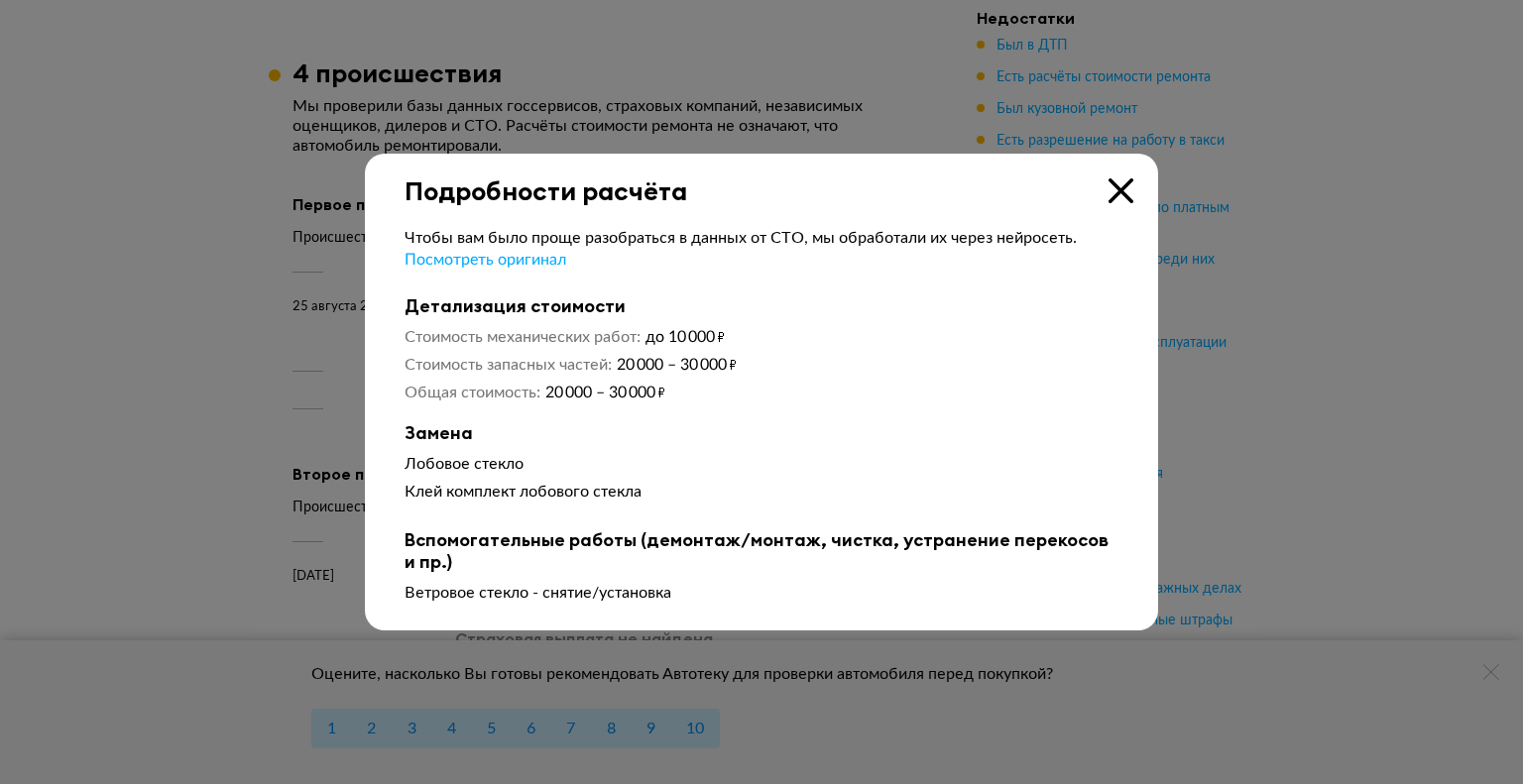 click at bounding box center [1120, 190] 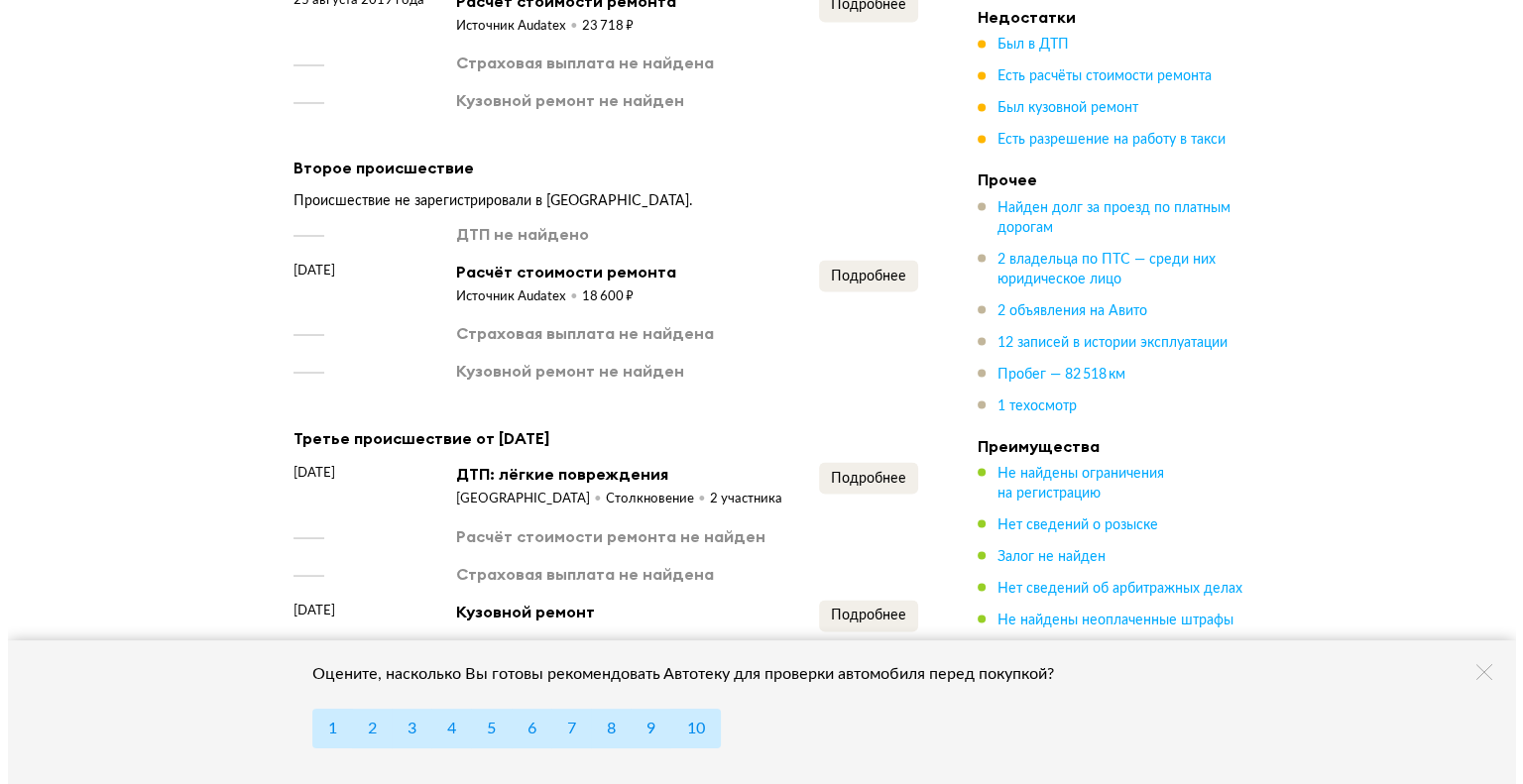 scroll, scrollTop: 3679, scrollLeft: 0, axis: vertical 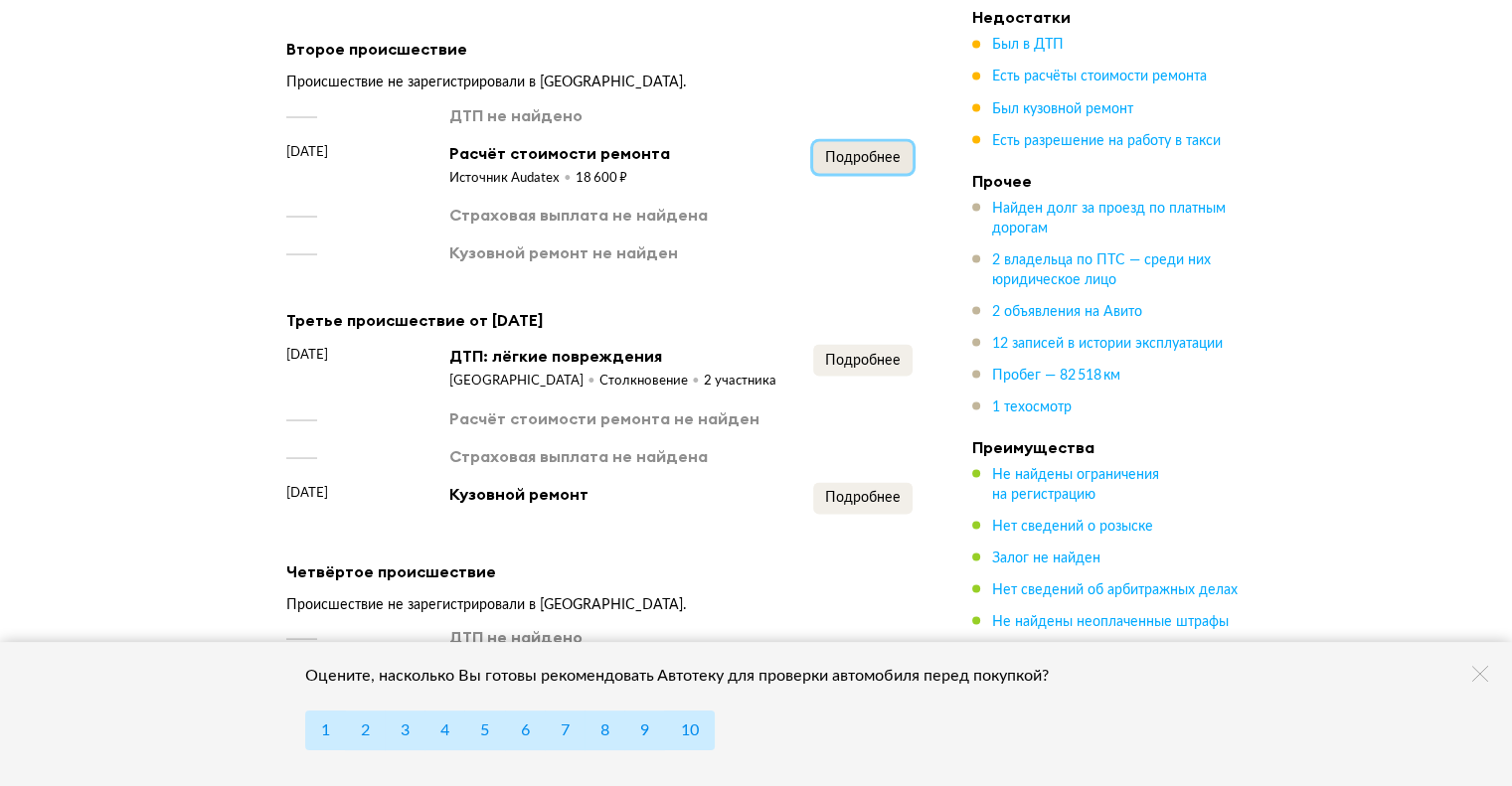 click on "Подробнее" at bounding box center [863, 157] 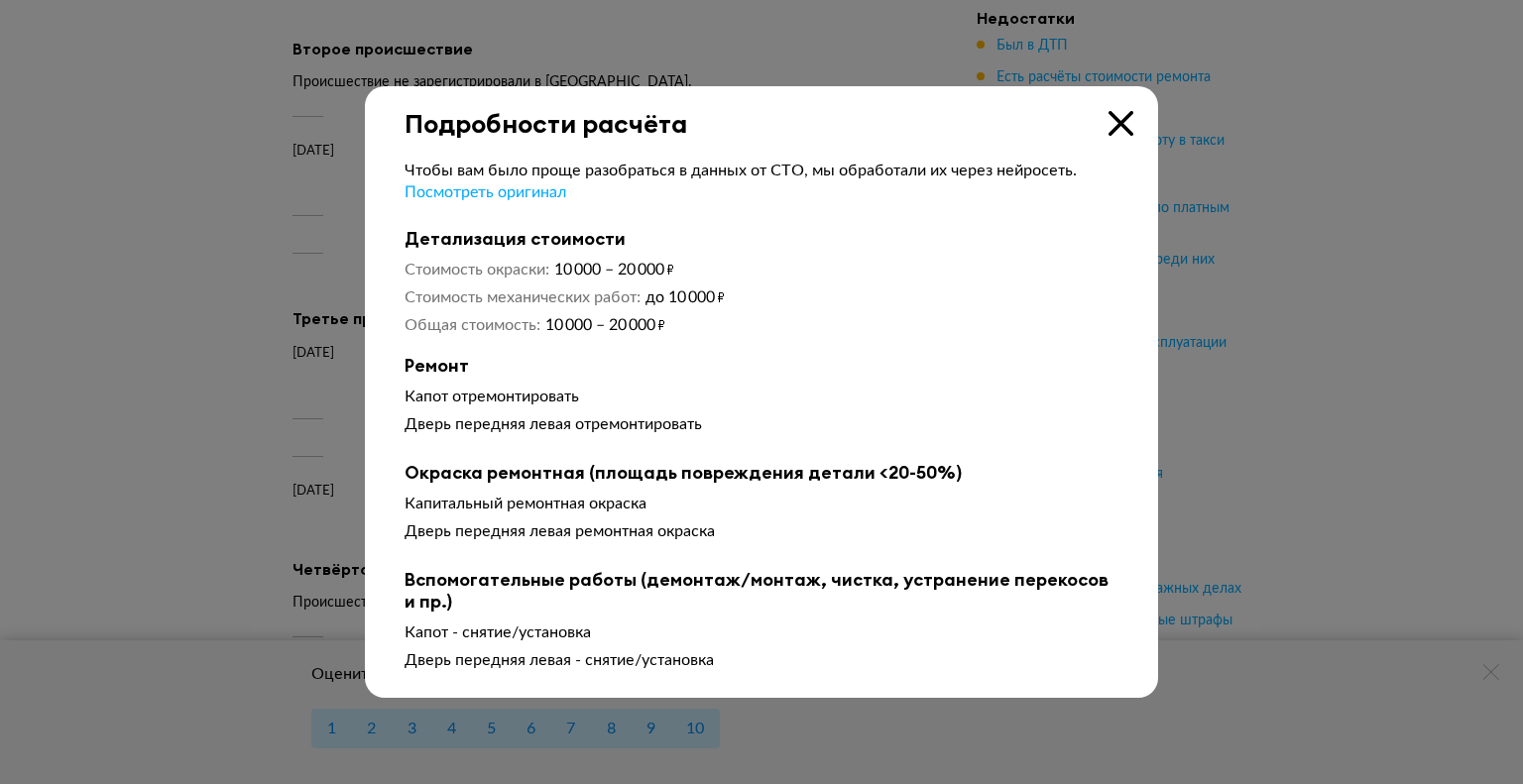 click at bounding box center [1120, 123] 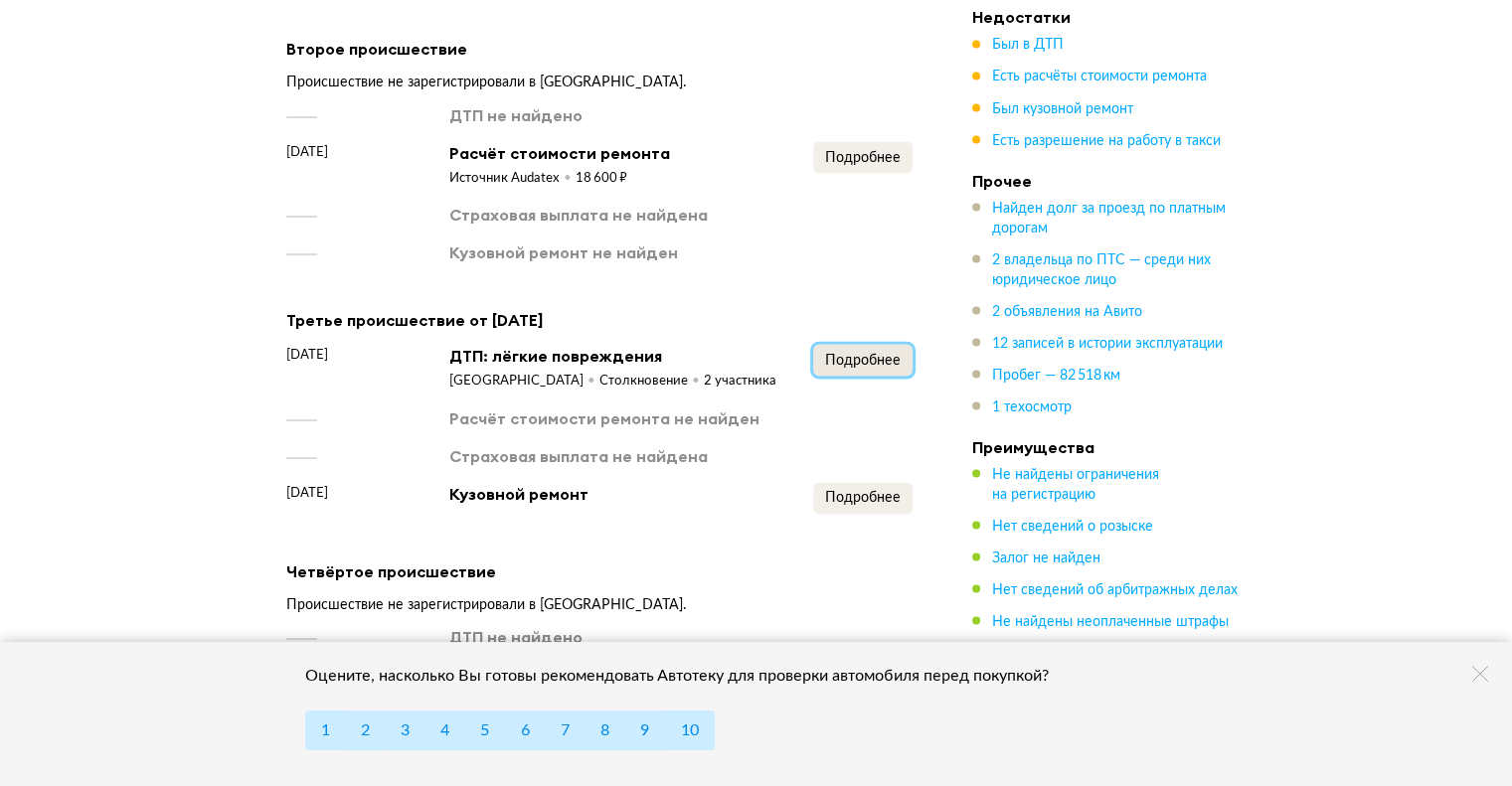 click on "Подробнее" at bounding box center [863, 360] 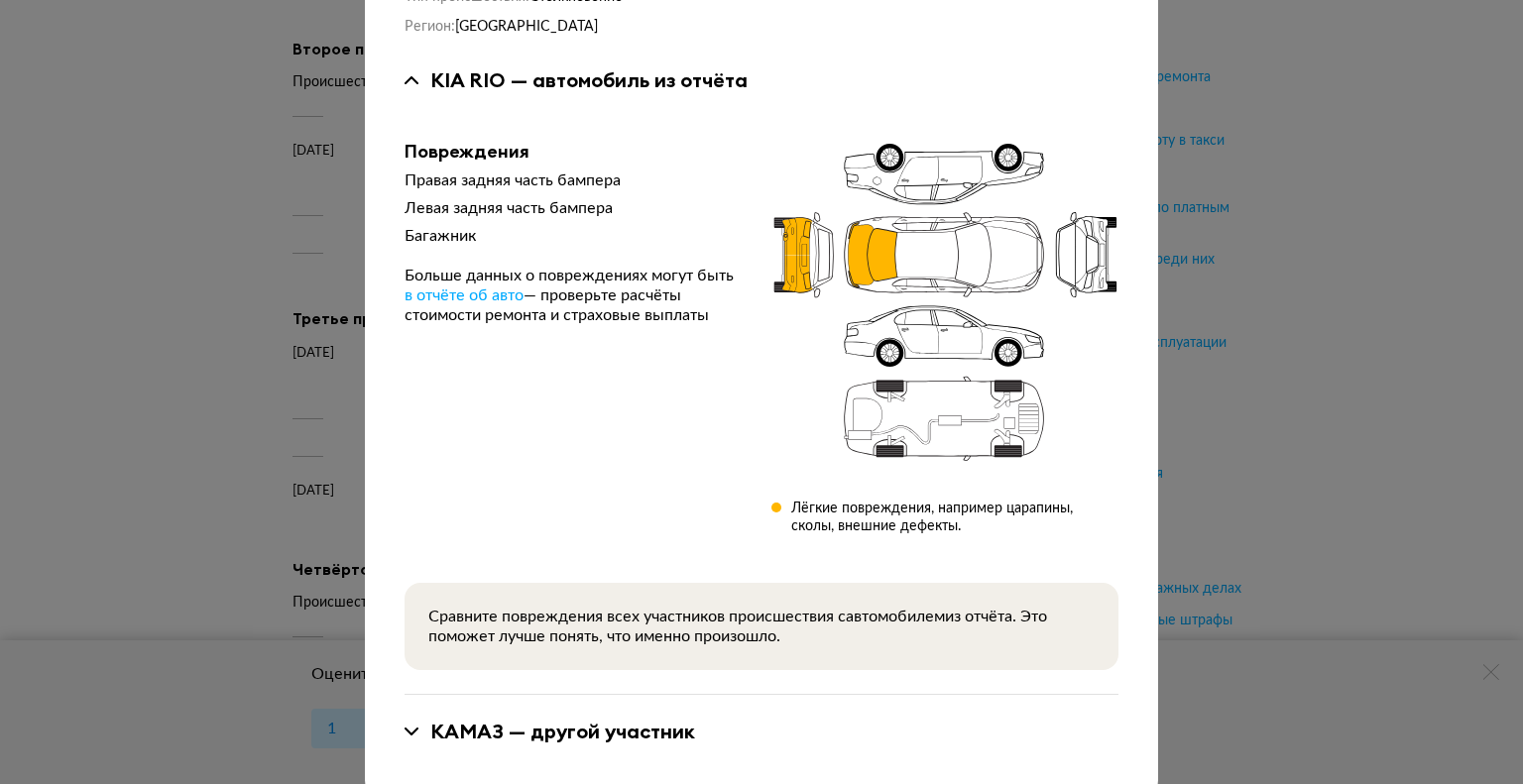 scroll, scrollTop: 146, scrollLeft: 0, axis: vertical 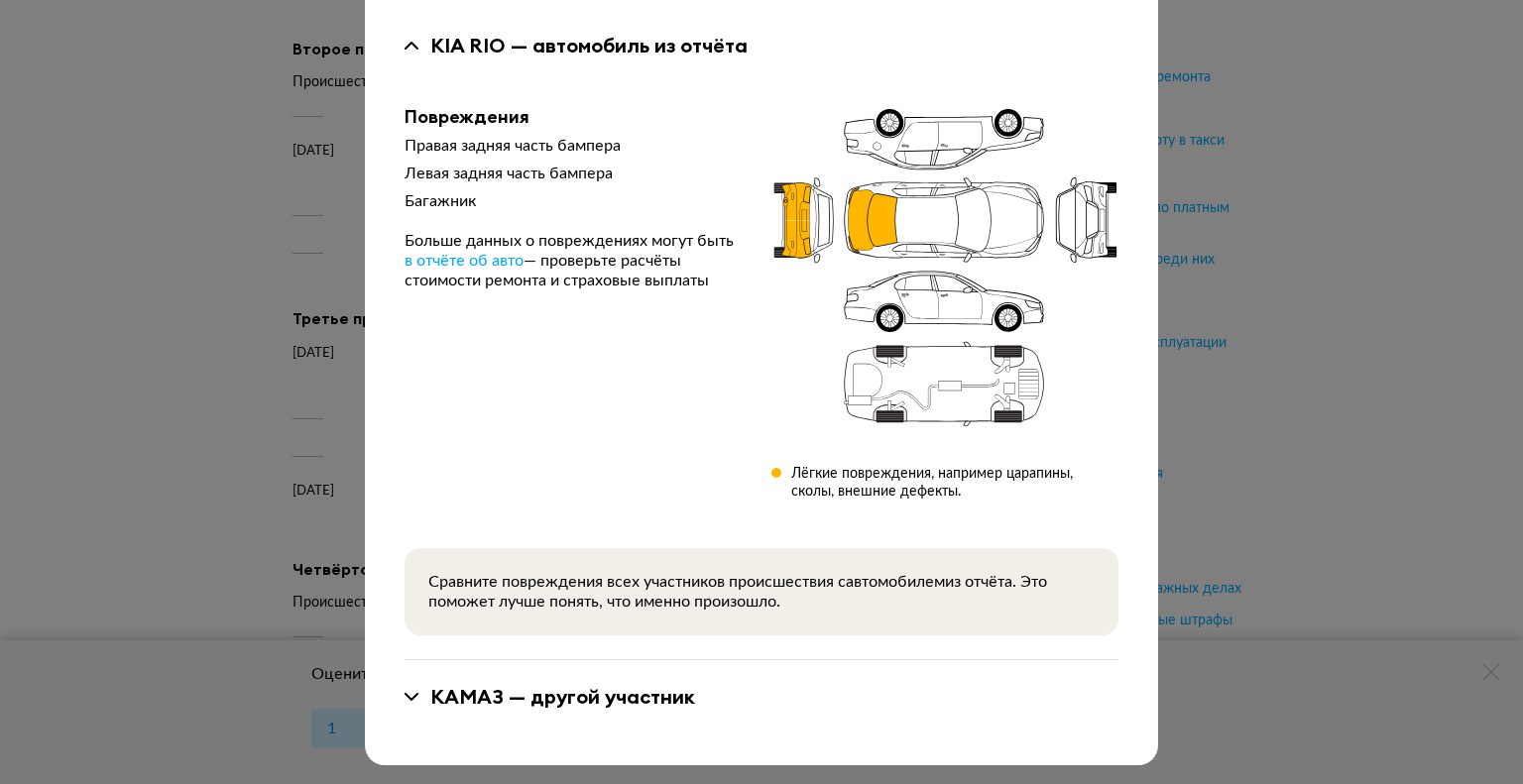 click on "КАМАЗ     —   другой участник" at bounding box center (562, 697) 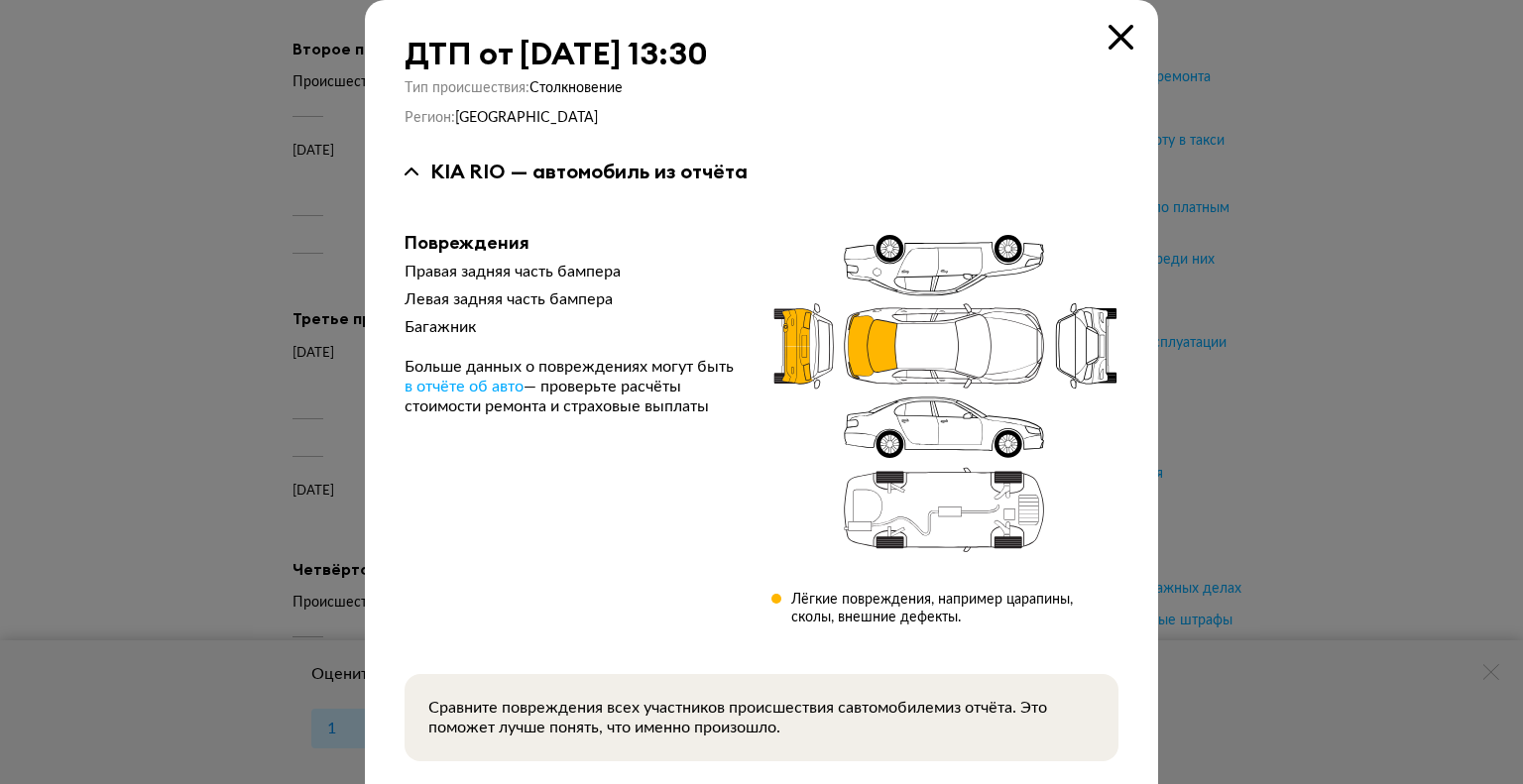 scroll, scrollTop: 0, scrollLeft: 0, axis: both 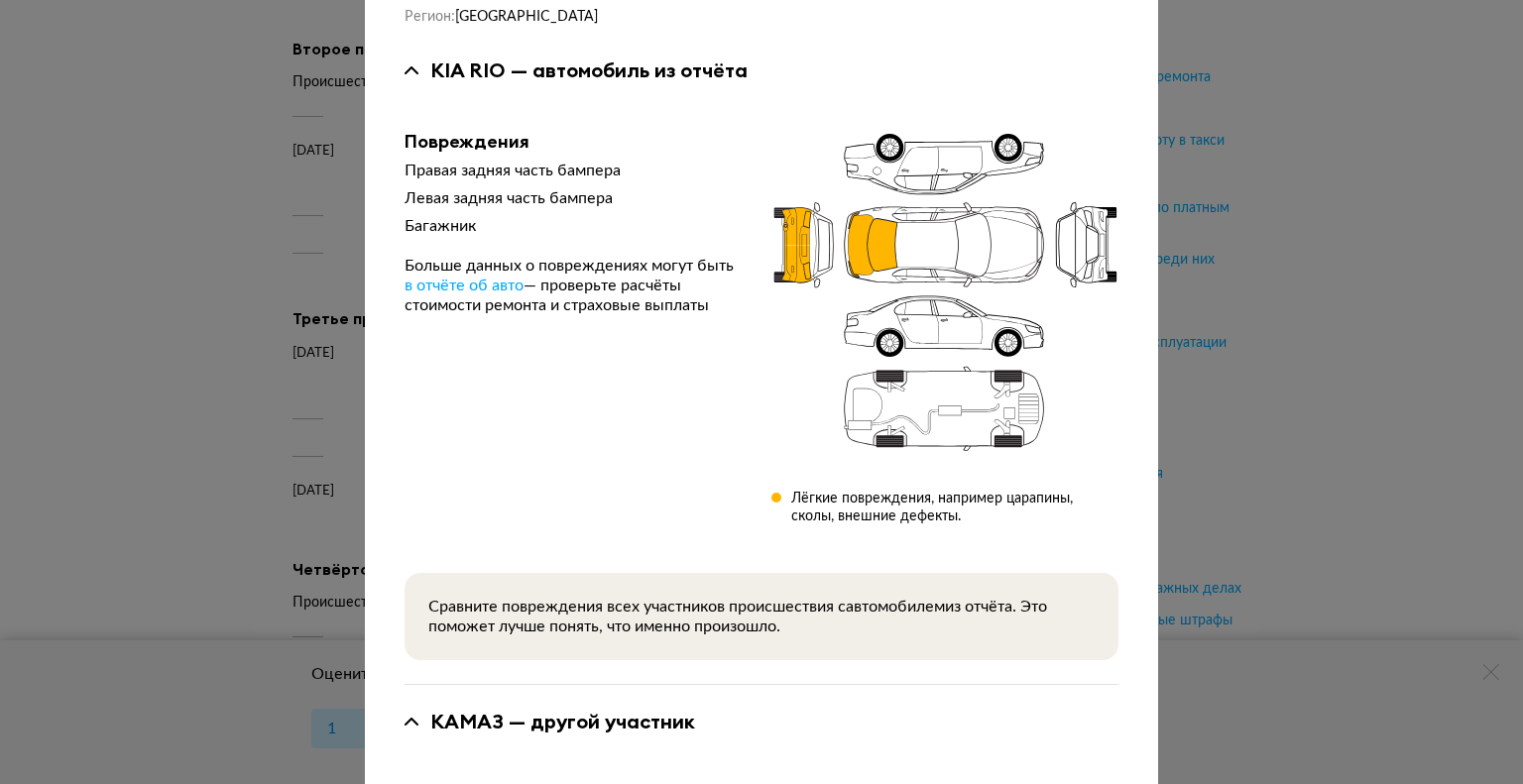 click at bounding box center [762, 271] 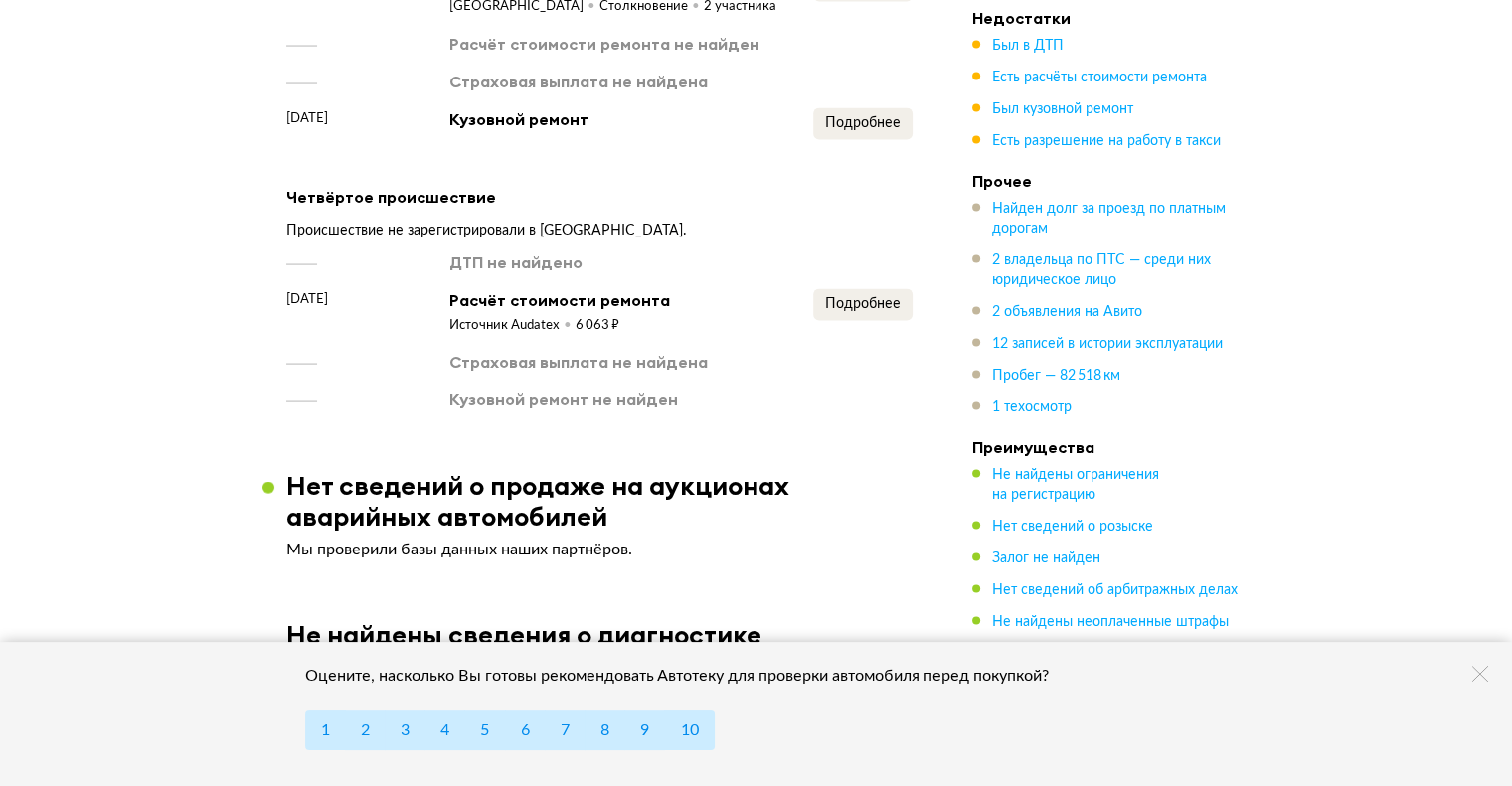 scroll, scrollTop: 4035, scrollLeft: 0, axis: vertical 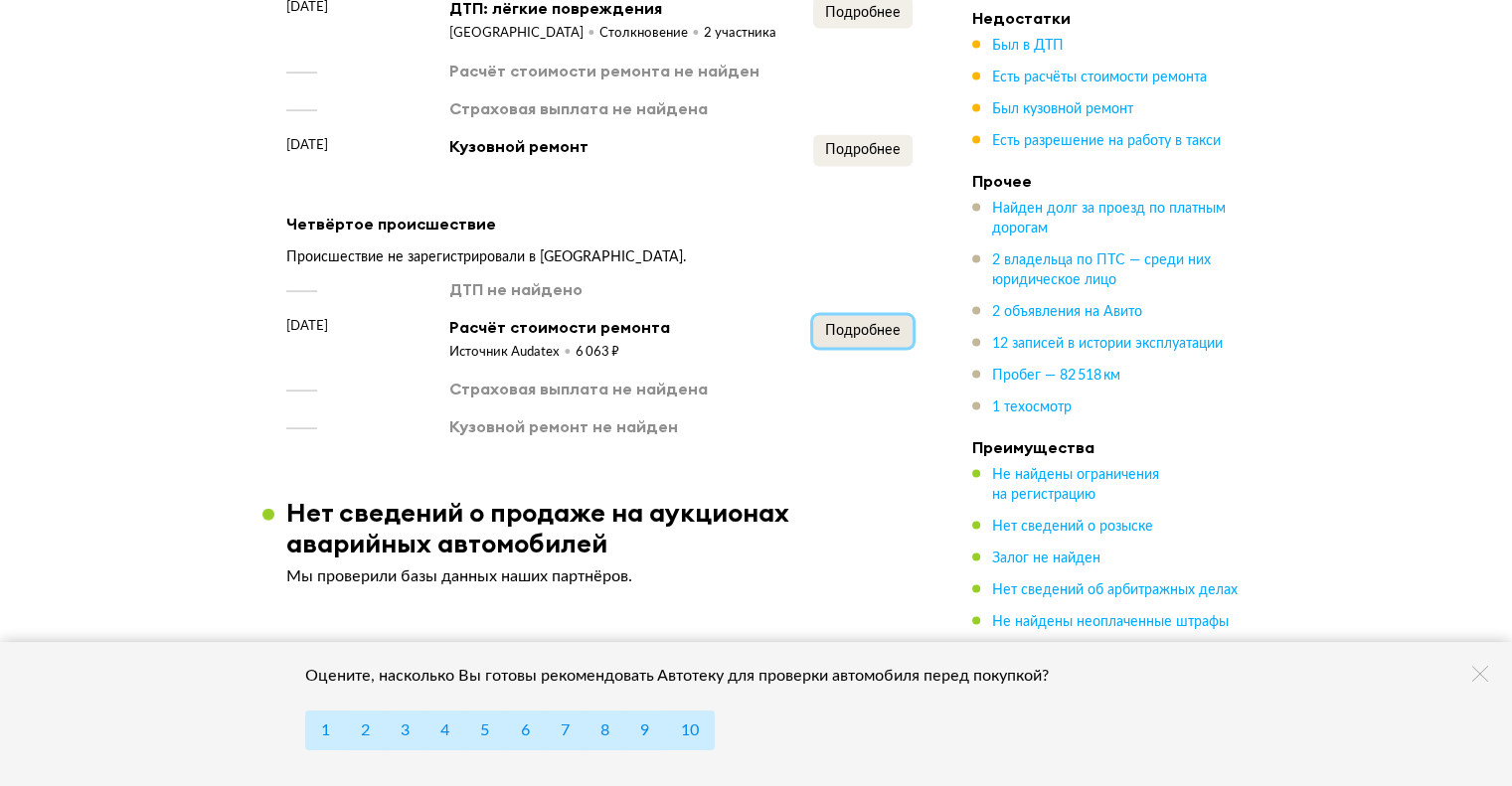 click on "Подробнее" at bounding box center [863, 331] 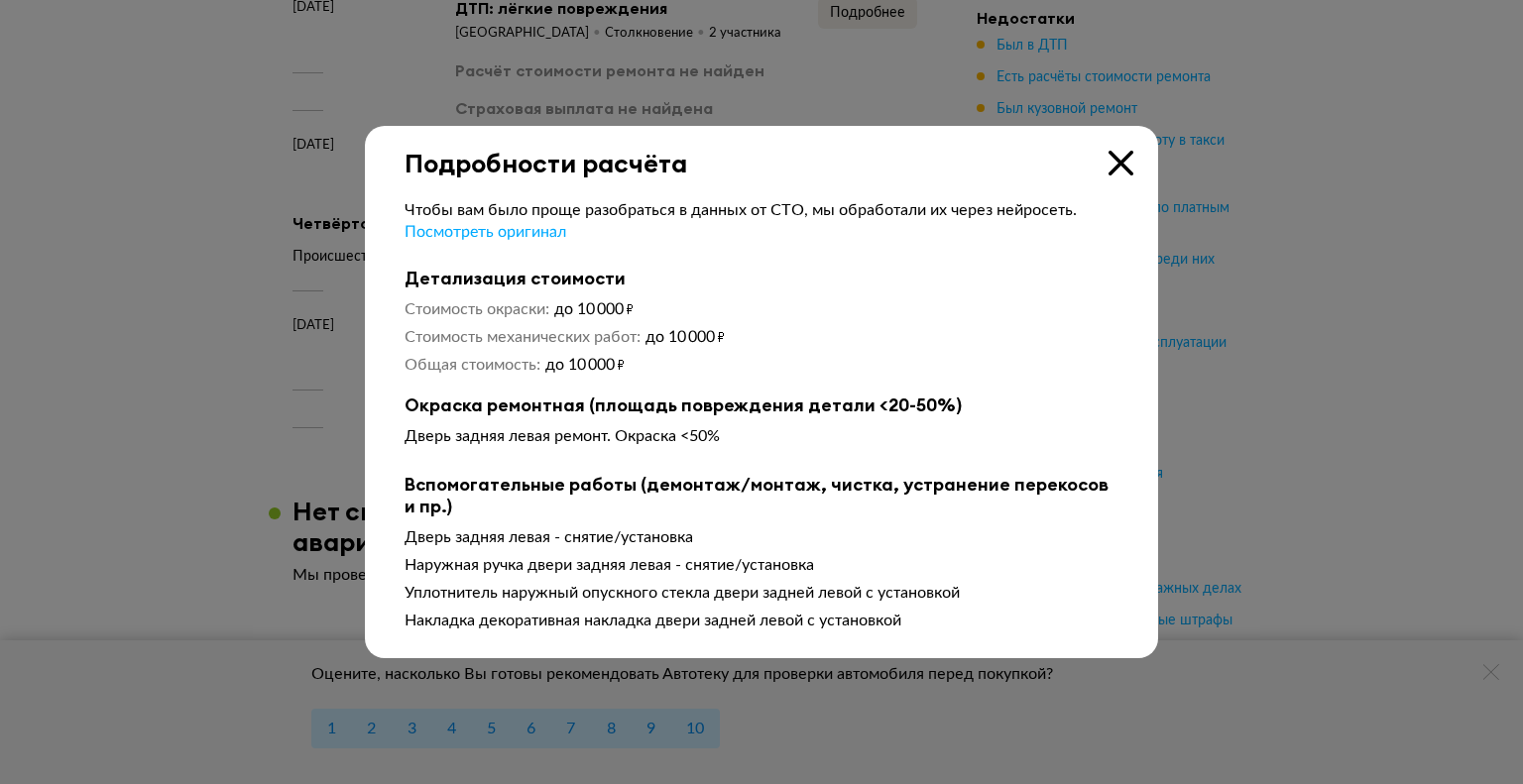 click at bounding box center [1120, 163] 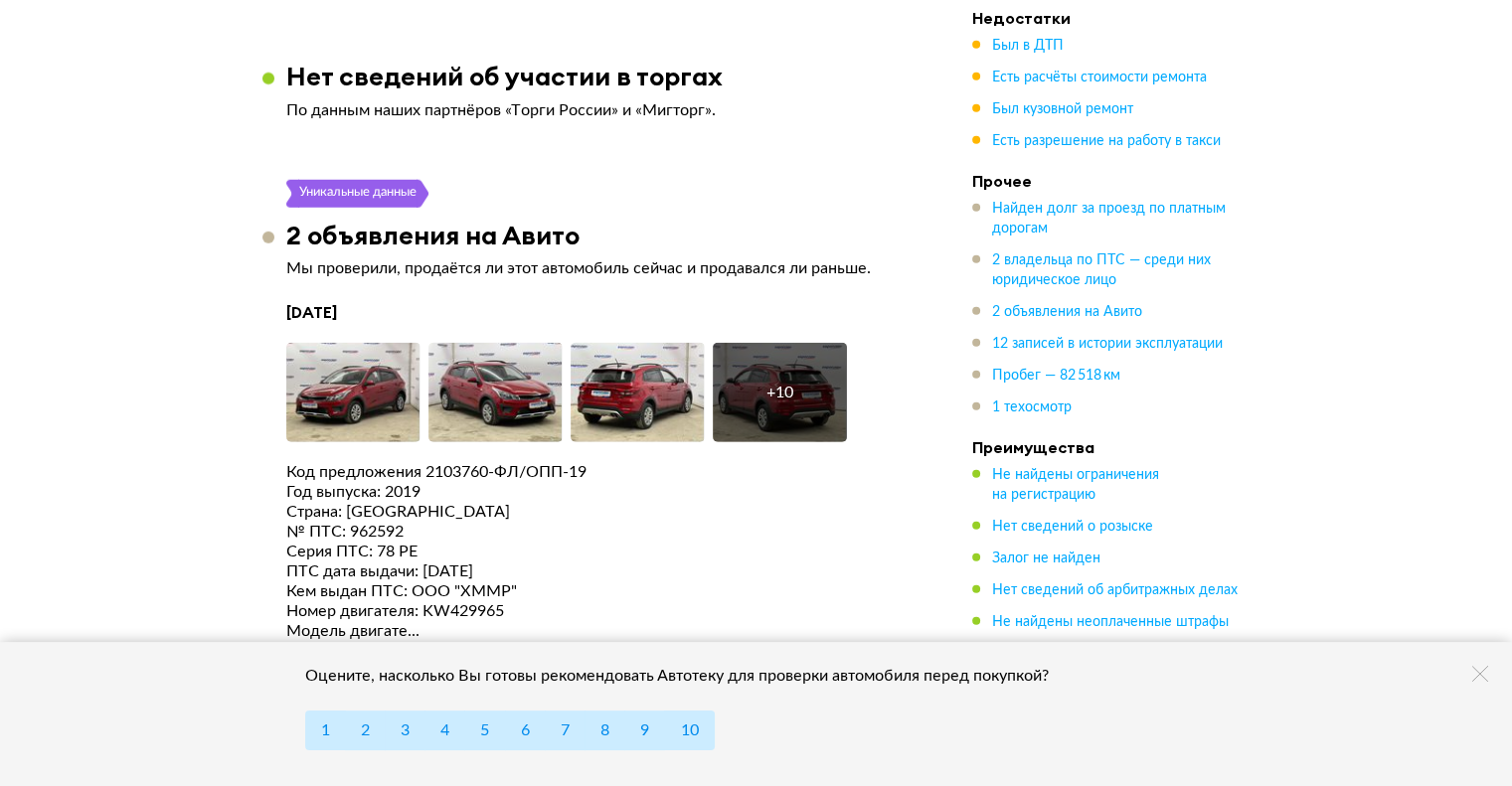 scroll, scrollTop: 5561, scrollLeft: 0, axis: vertical 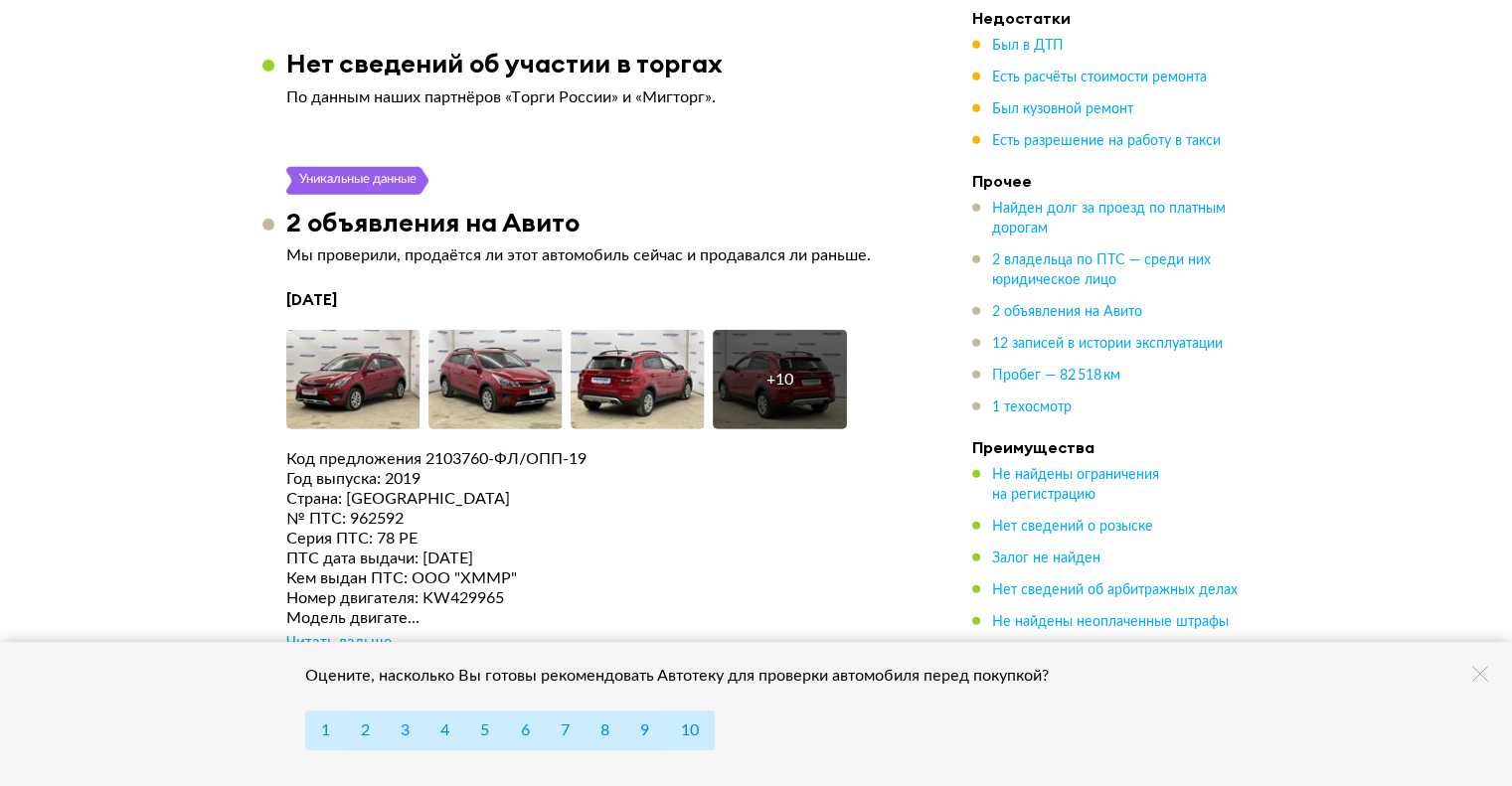 click on "Читать дальше" at bounding box center [339, 643] 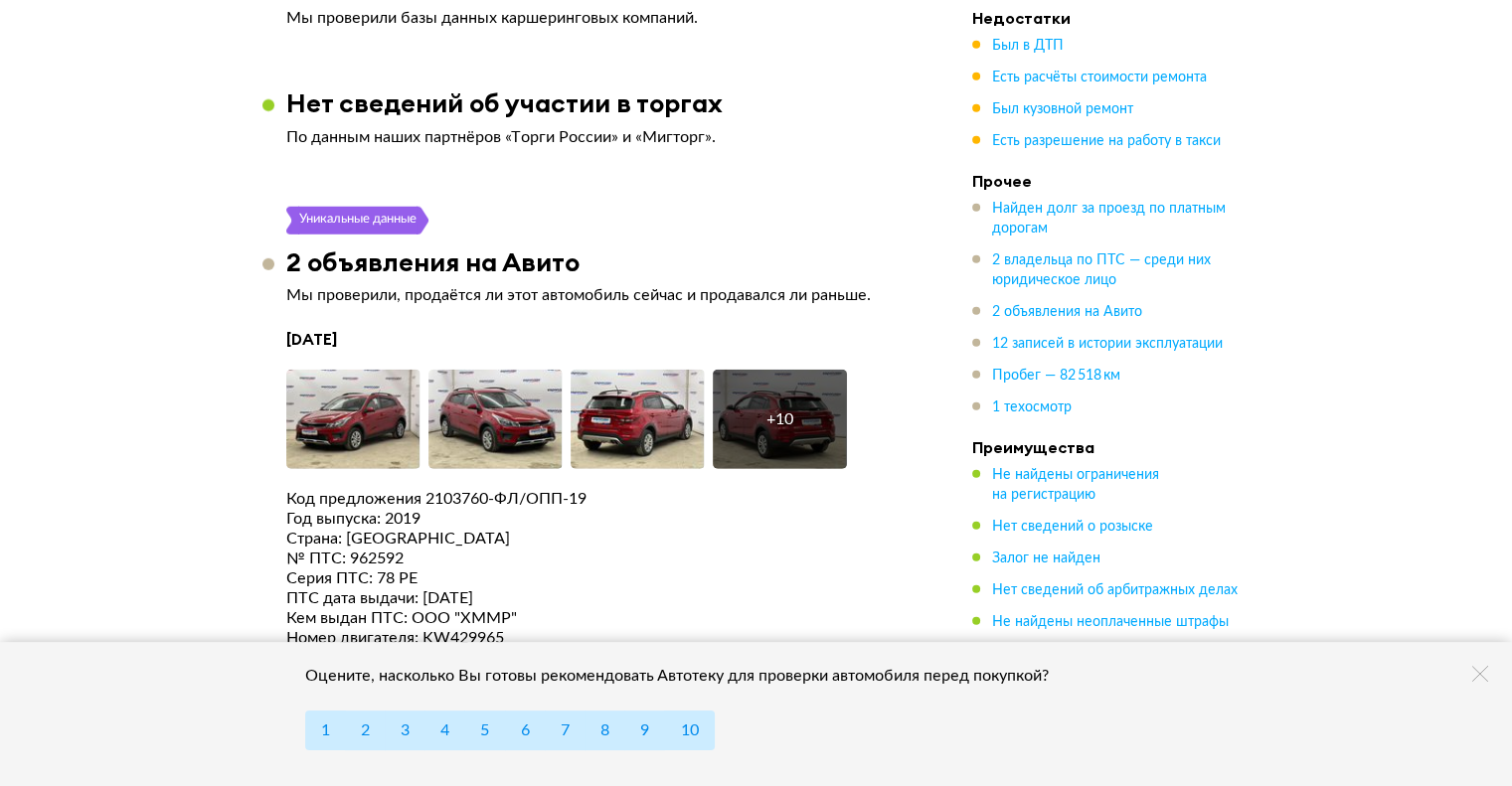 scroll, scrollTop: 5491, scrollLeft: 0, axis: vertical 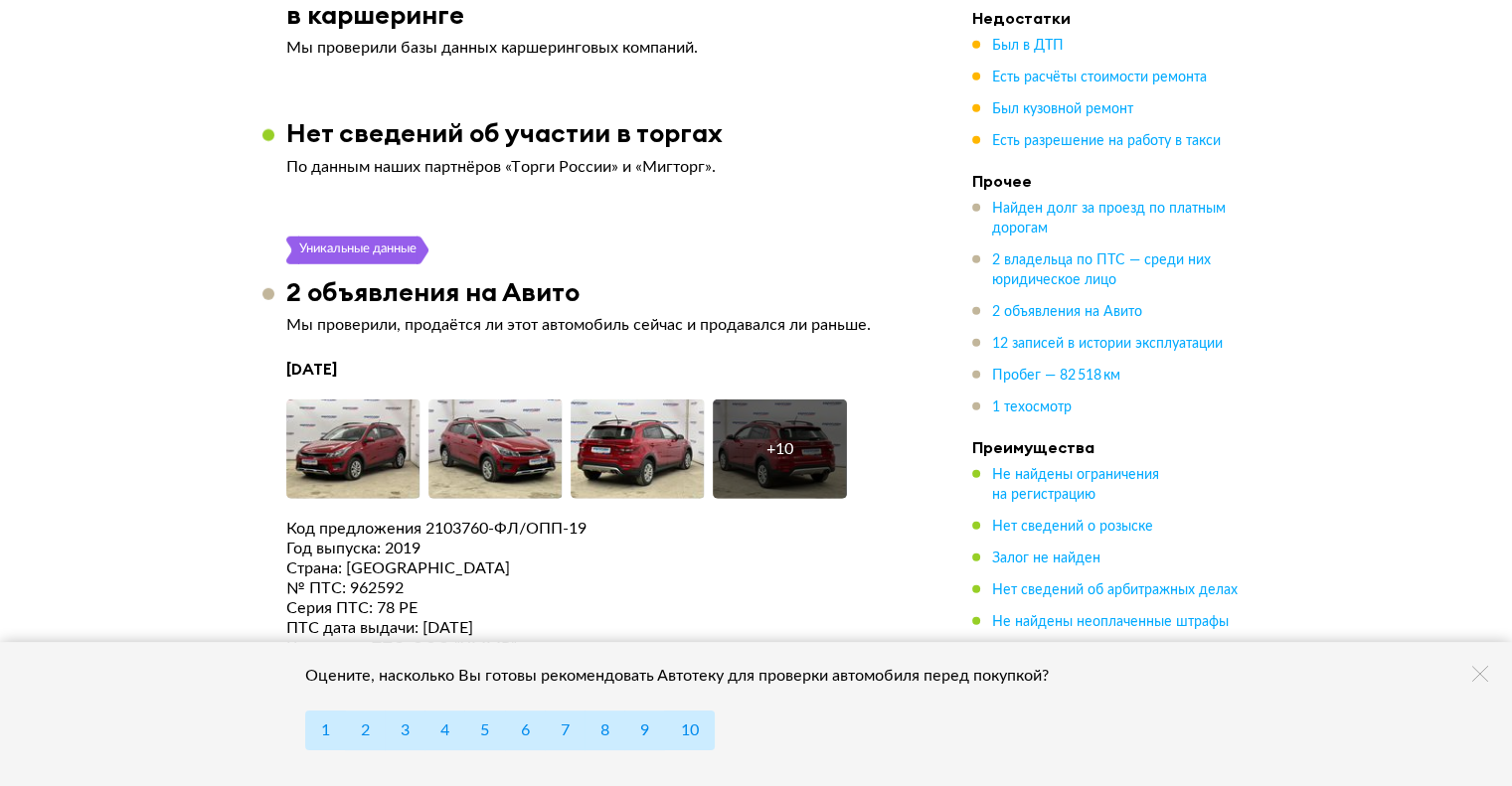 click on "+ 10" at bounding box center (779, 449) 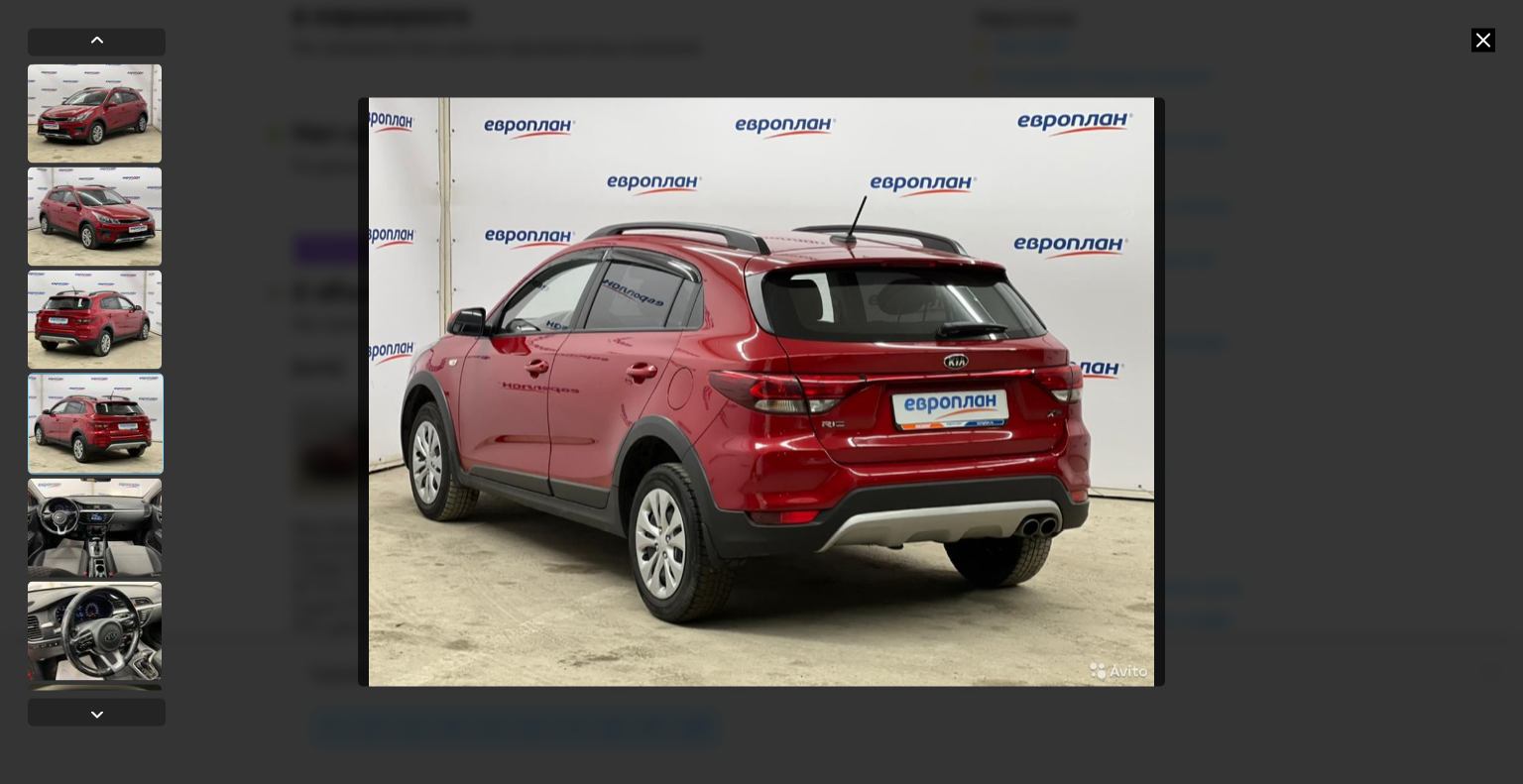 click at bounding box center (94, 527) 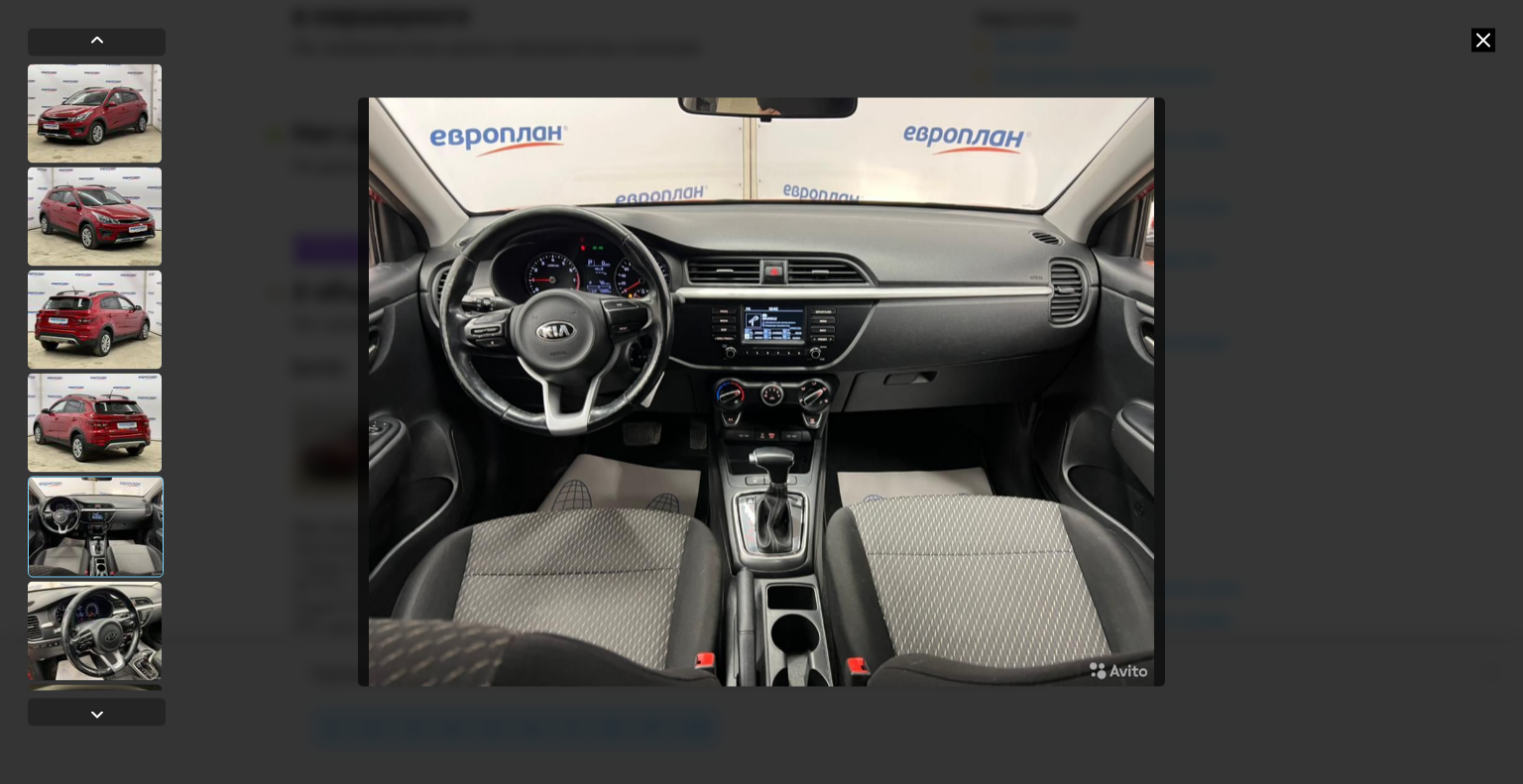 click at bounding box center (94, 630) 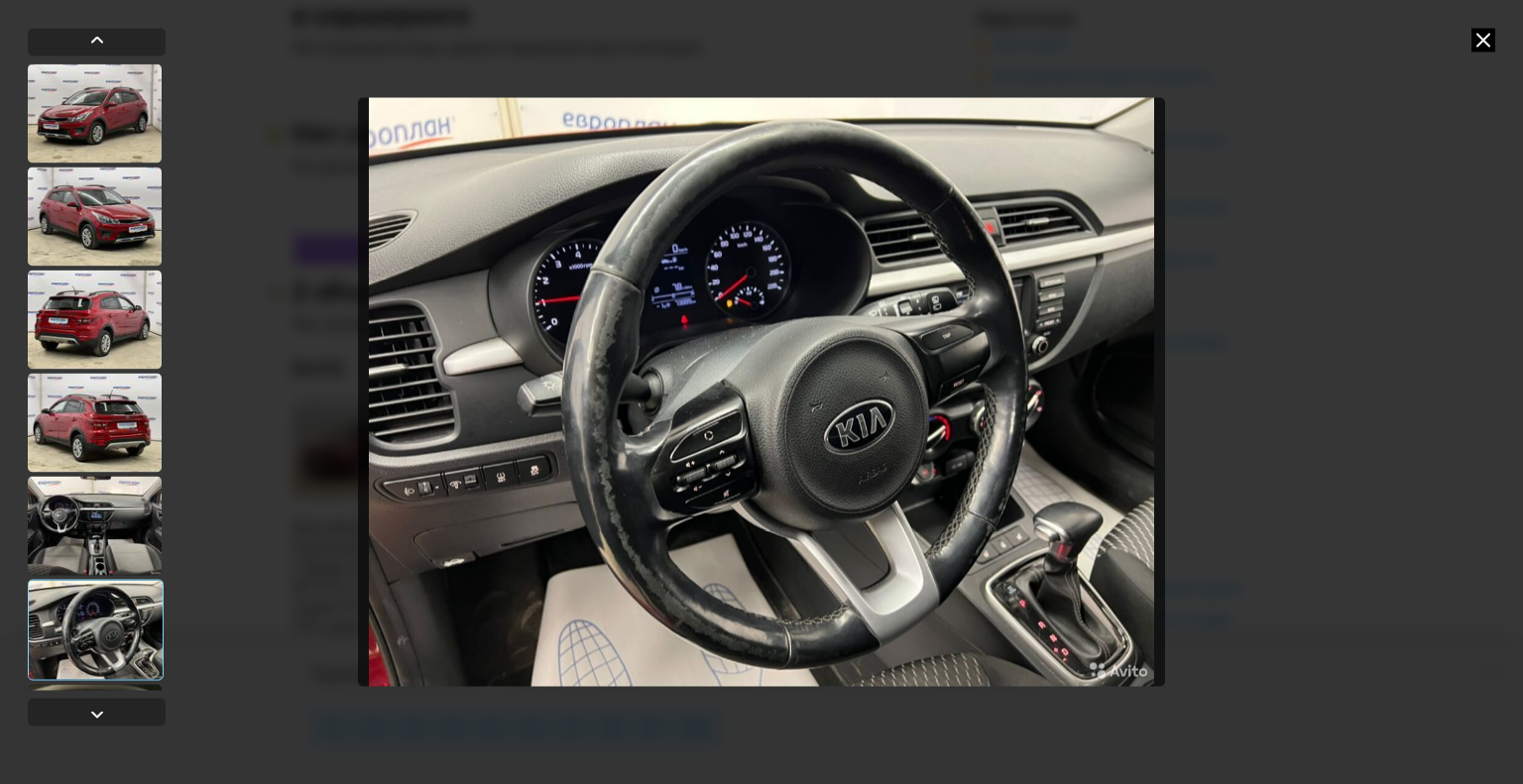 click at bounding box center (1483, 40) 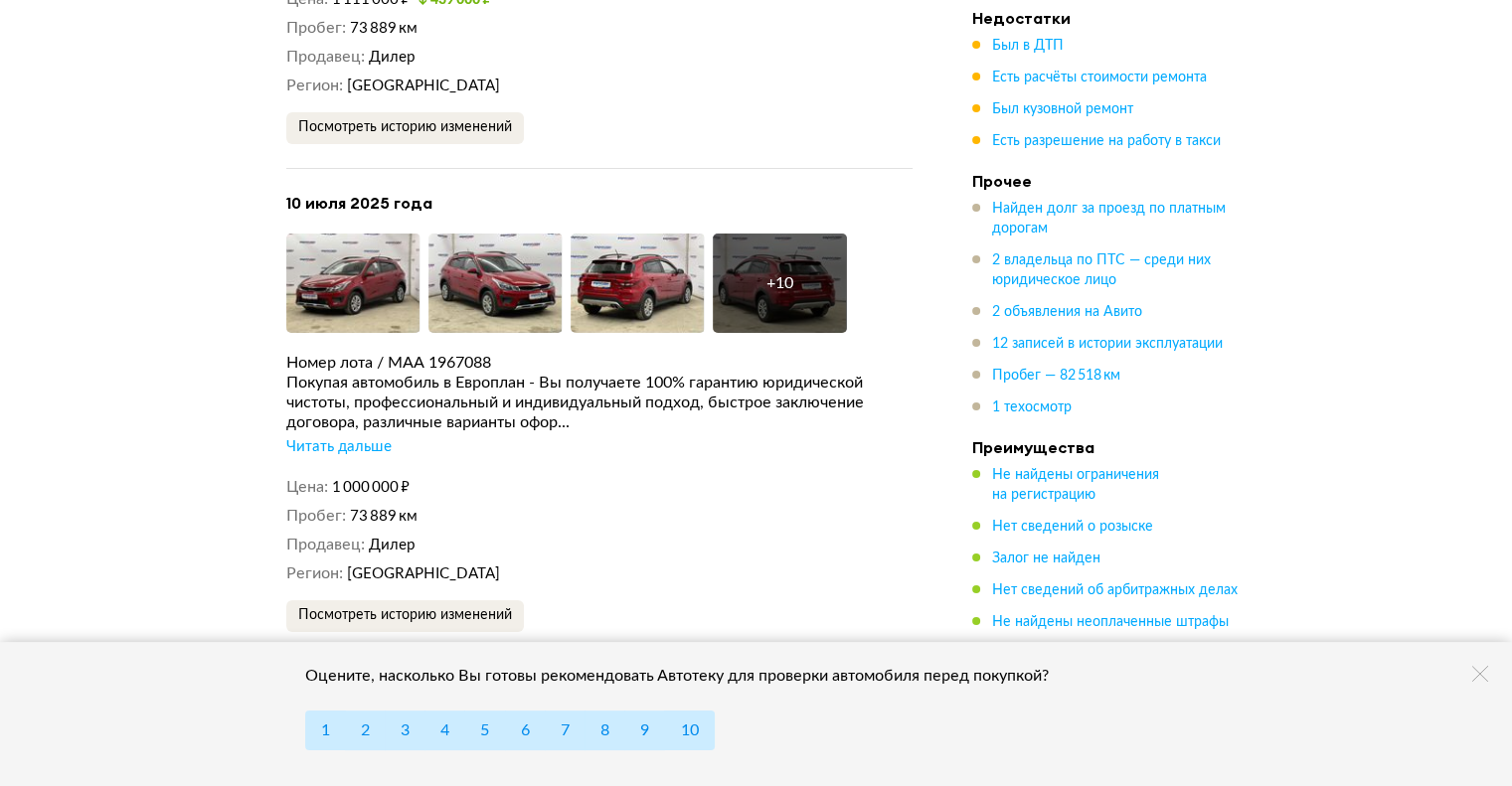 scroll, scrollTop: 7633, scrollLeft: 0, axis: vertical 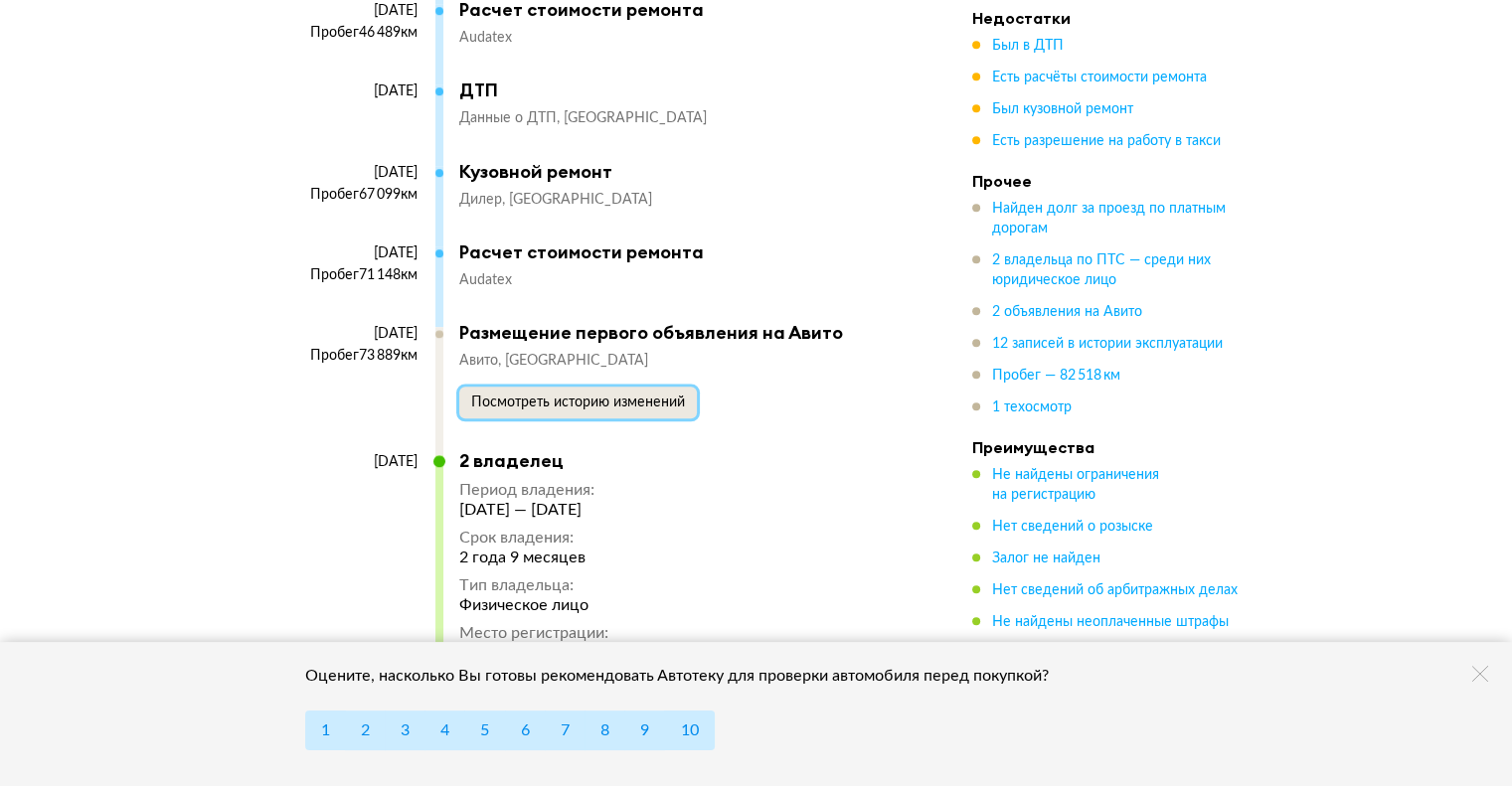 click on "Посмотреть историю изменений" at bounding box center [578, 402] 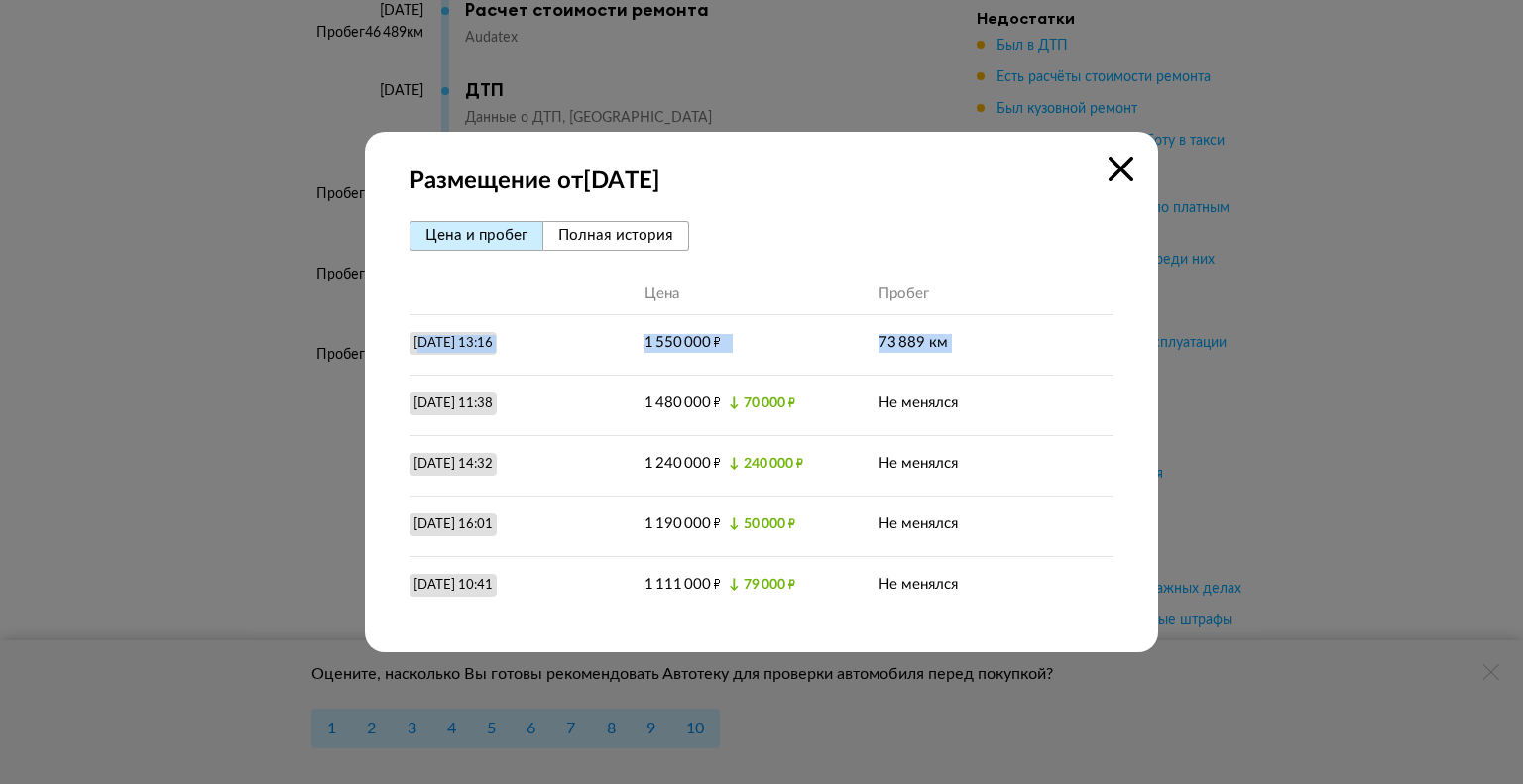 drag, startPoint x: 420, startPoint y: 342, endPoint x: 939, endPoint y: 349, distance: 519.0472 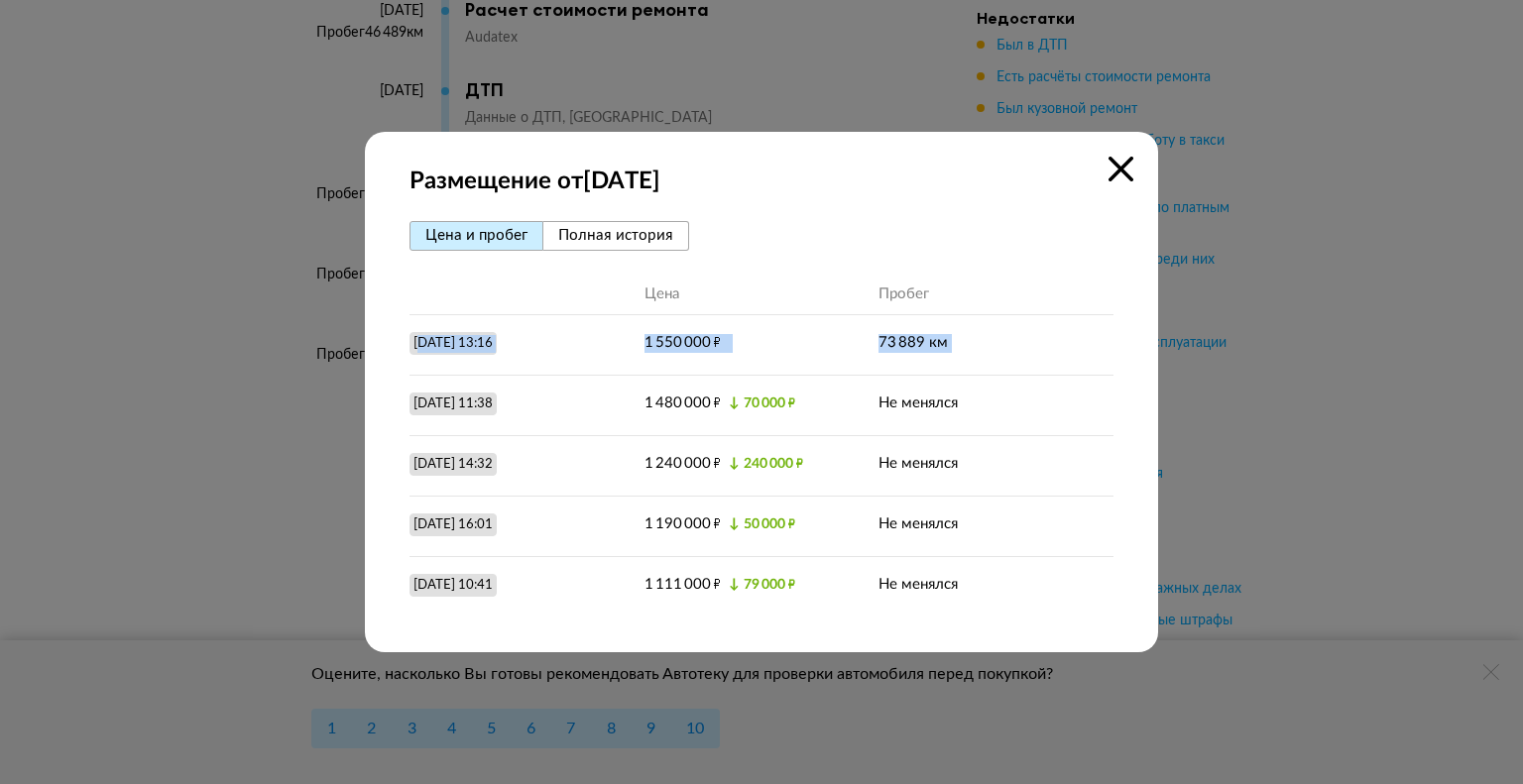 click on "10 марта 2022 г. 13:16 1 550 000 ₽    73 889 км" at bounding box center [762, 344] 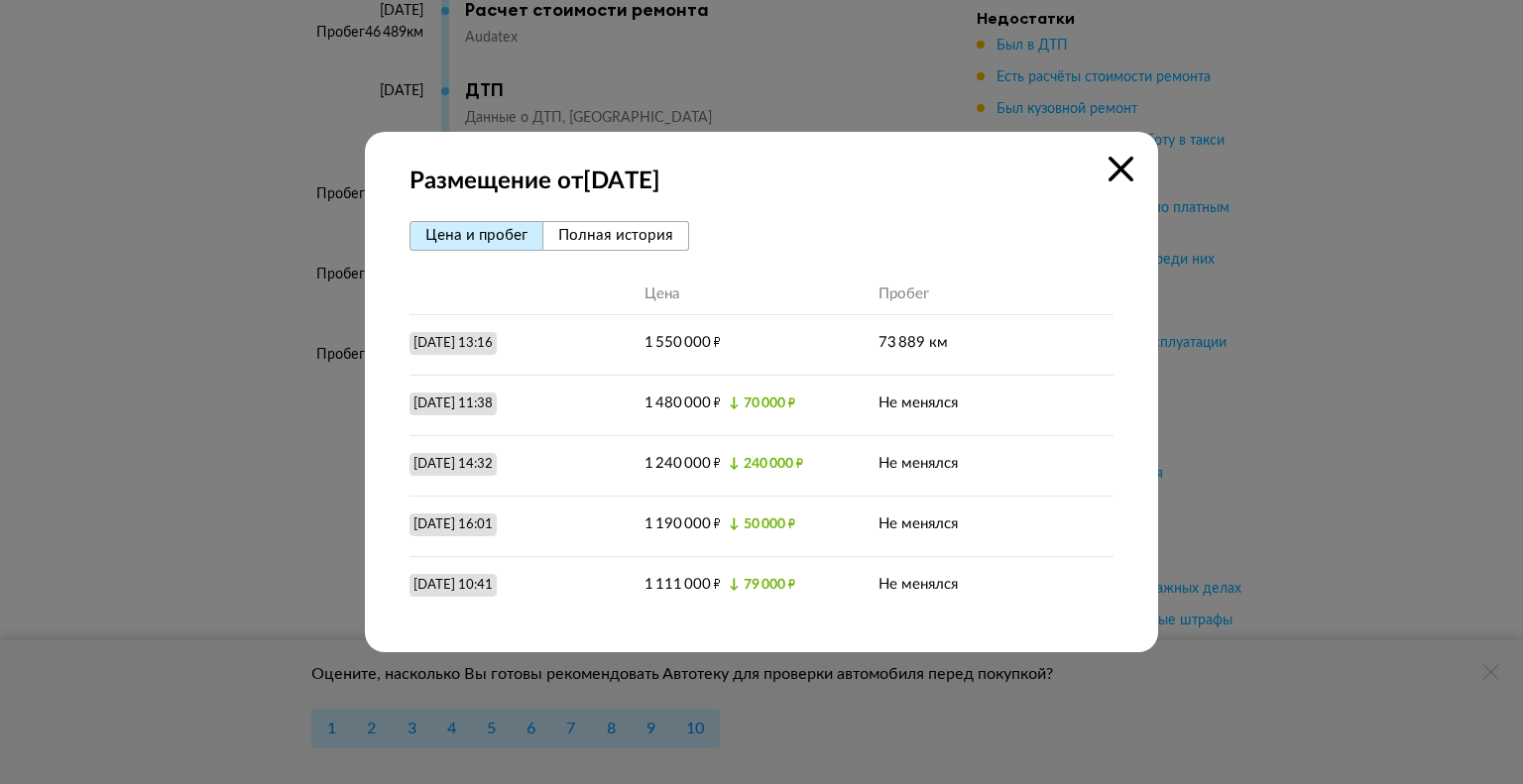 click on "Размещение от  10 марта 2022 года Цена и пробег Полная история Цена Пробег 10 марта 2022 г. 13:16 1 550 000 ₽    73 889 км    17 марта 2022 г. 11:38 1 480 000 ₽    ↓   70 000 ₽ Не менялся 20 мая 2022 г. 14:32 1 240 000 ₽    ↓   240 000 ₽ Не менялся 16 июня 2022 г. 16:01 1 190 000 ₽    ↓   50 000 ₽ Не менялся 1 июля 2022 г. 10:41 1 111 000 ₽    ↓   79 000 ₽ Не менялся" at bounding box center (762, 392) 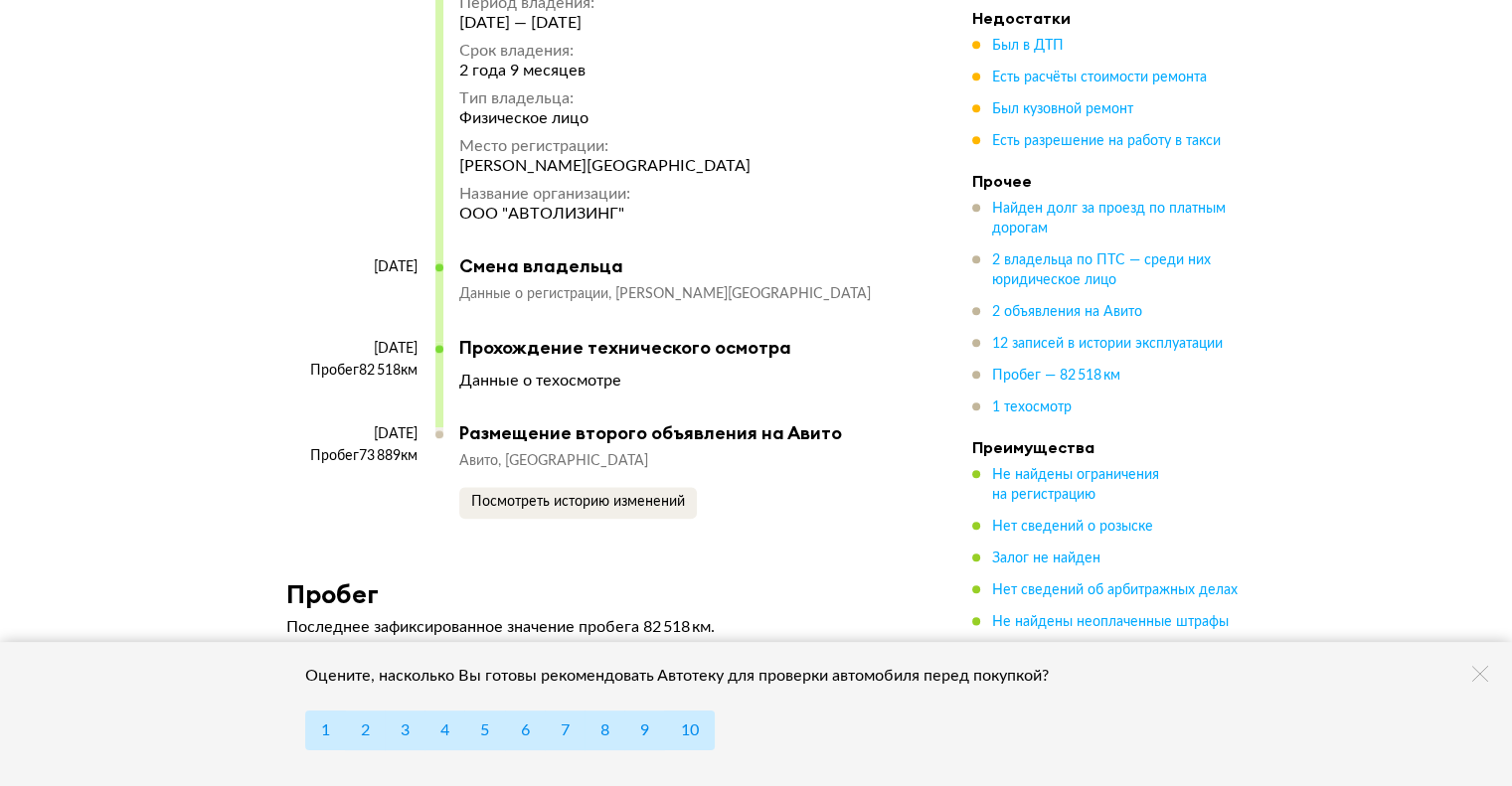 scroll, scrollTop: 9781, scrollLeft: 0, axis: vertical 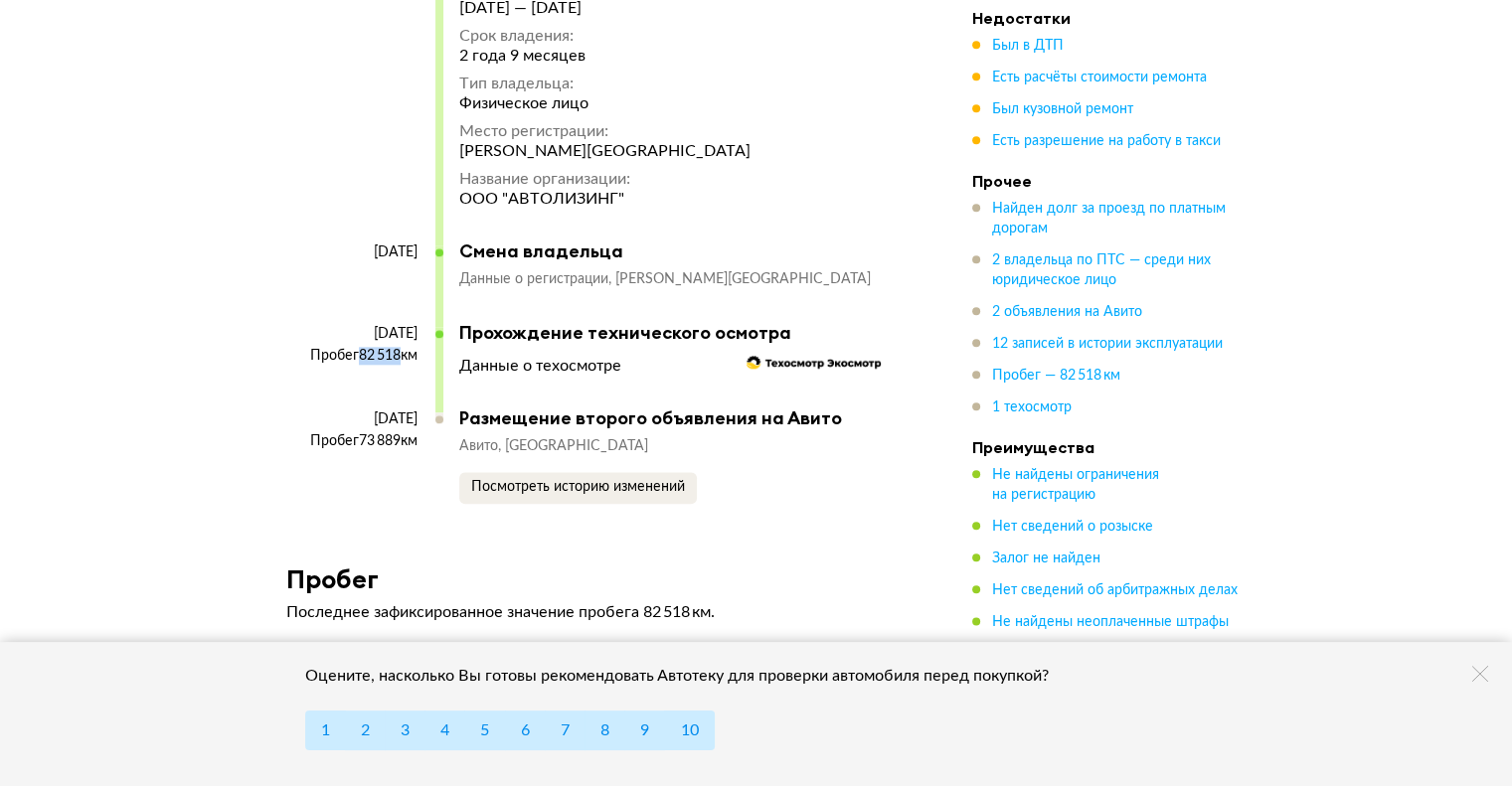 drag, startPoint x: 355, startPoint y: 317, endPoint x: 398, endPoint y: 319, distance: 43.046487 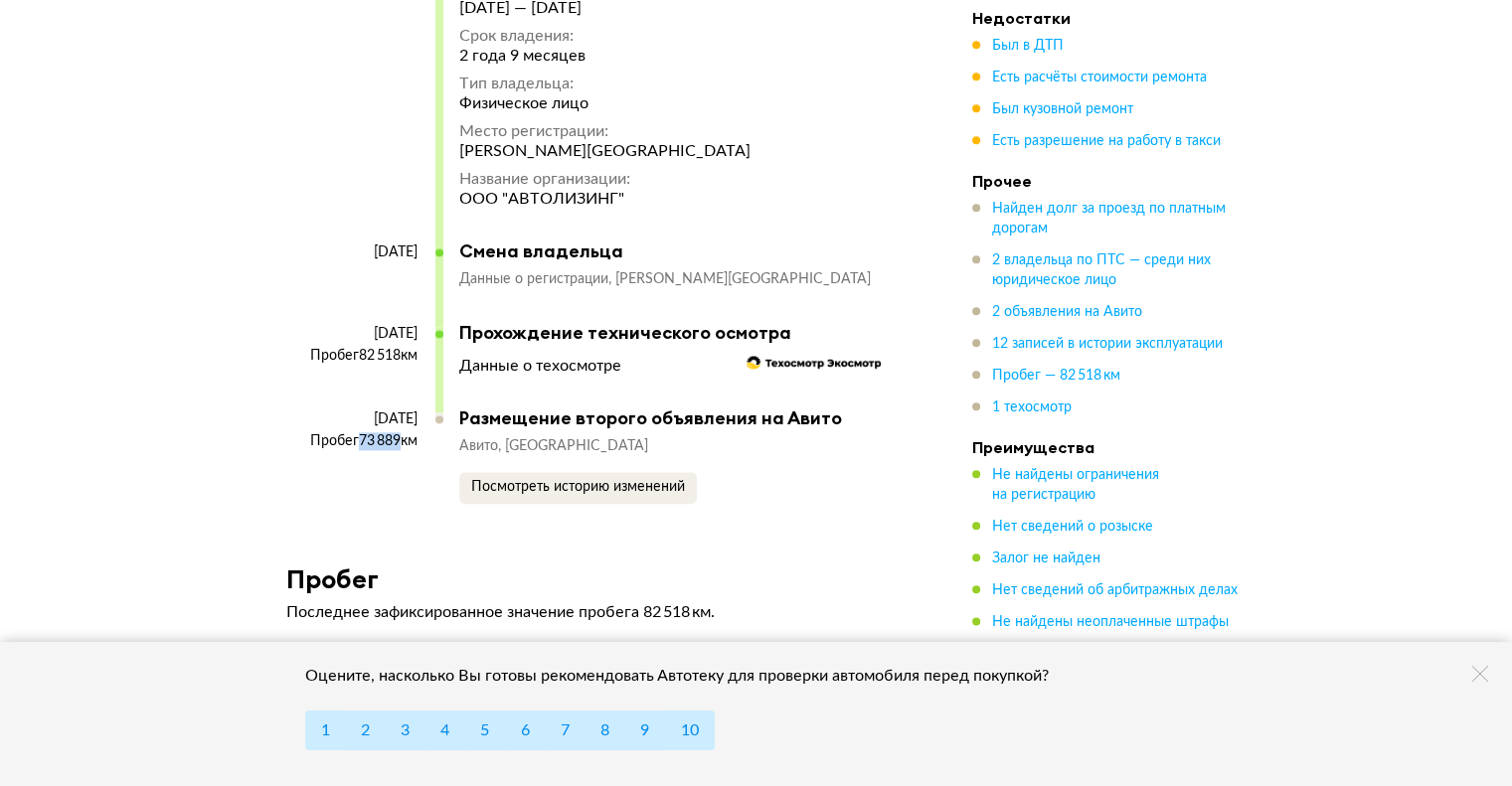 drag, startPoint x: 353, startPoint y: 403, endPoint x: 397, endPoint y: 403, distance: 44 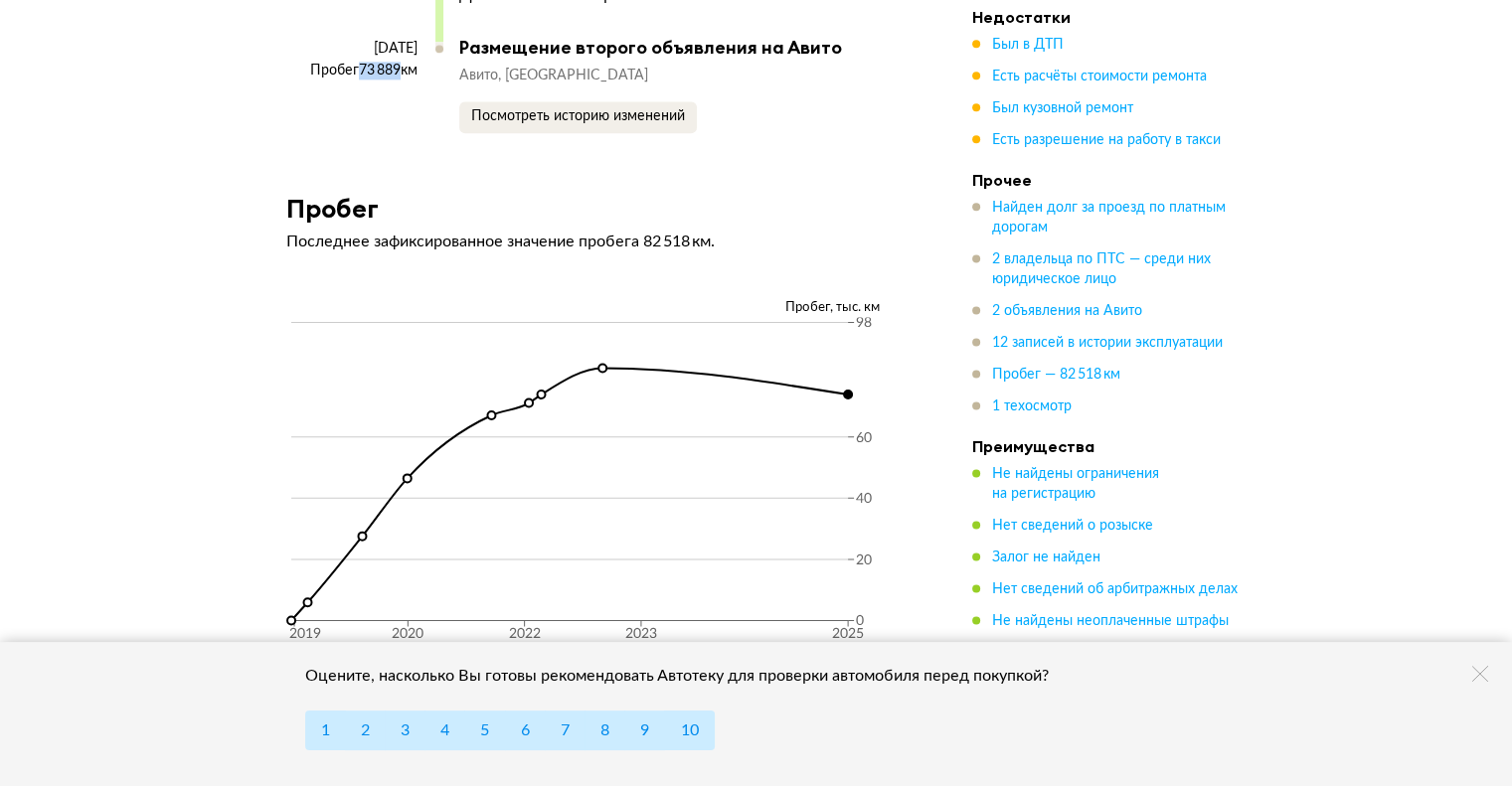 scroll, scrollTop: 10224, scrollLeft: 0, axis: vertical 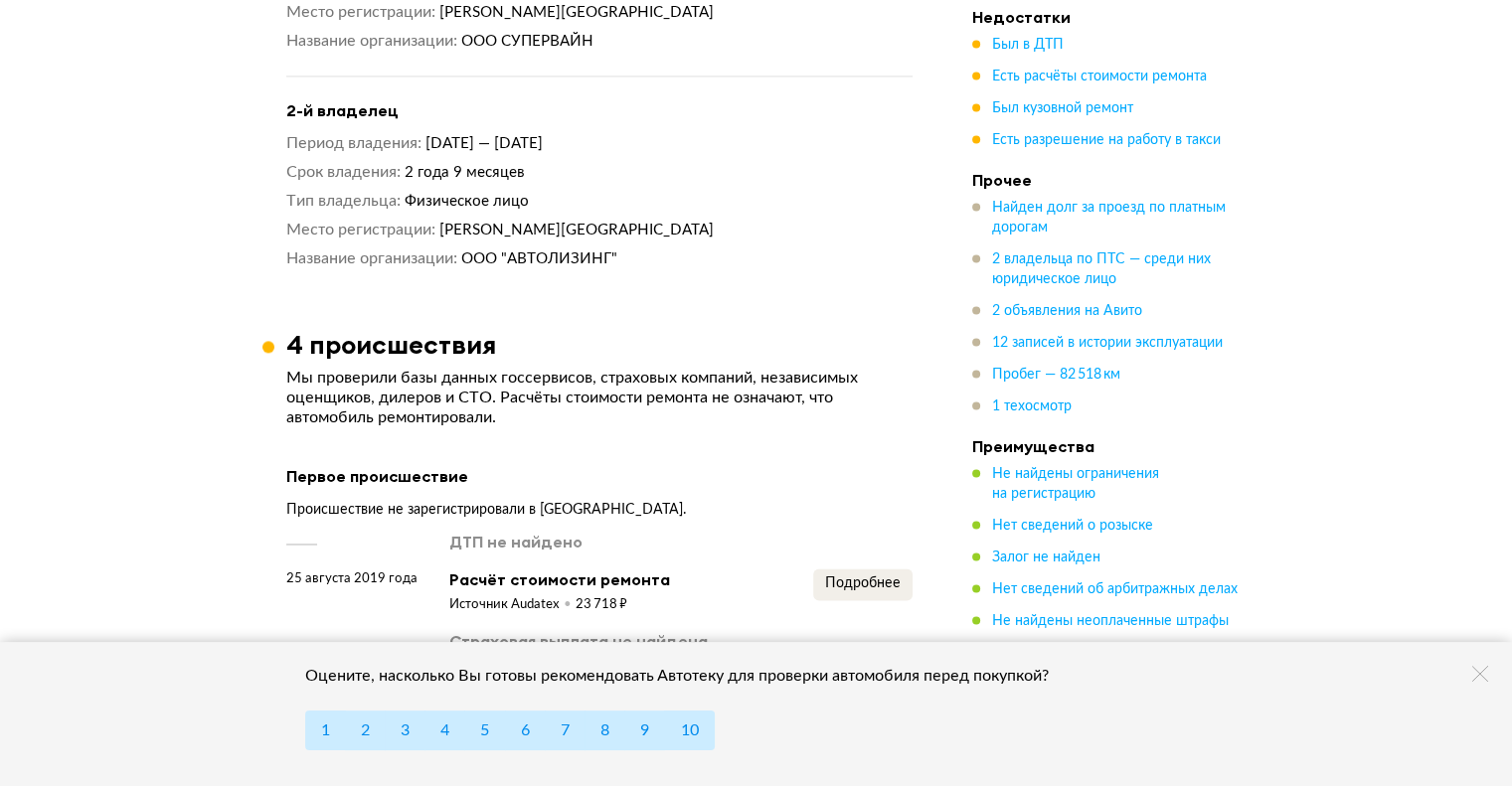 click on "Физическое лицо" at bounding box center [466, 201] 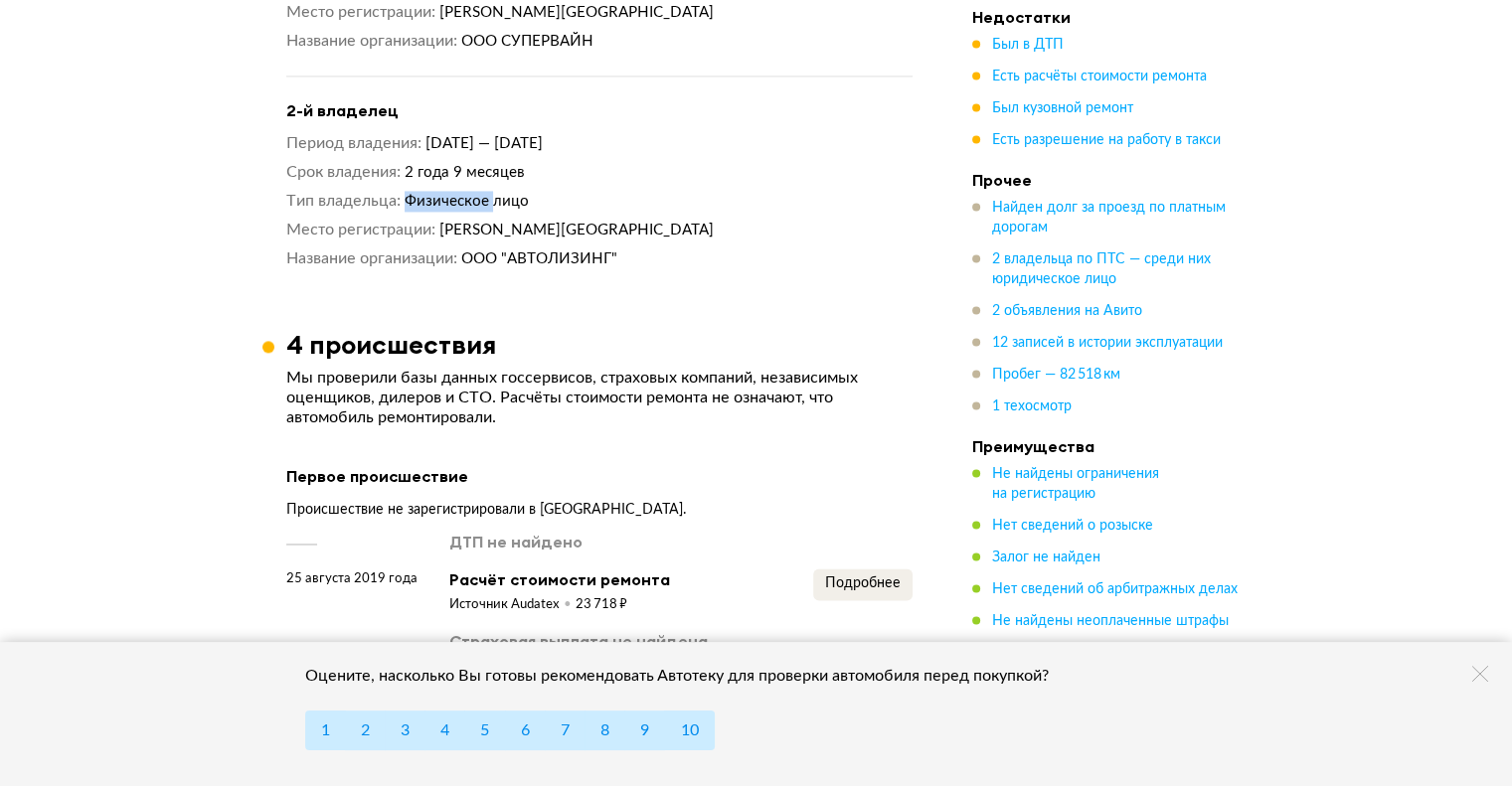 click on "Физическое лицо" at bounding box center (466, 201) 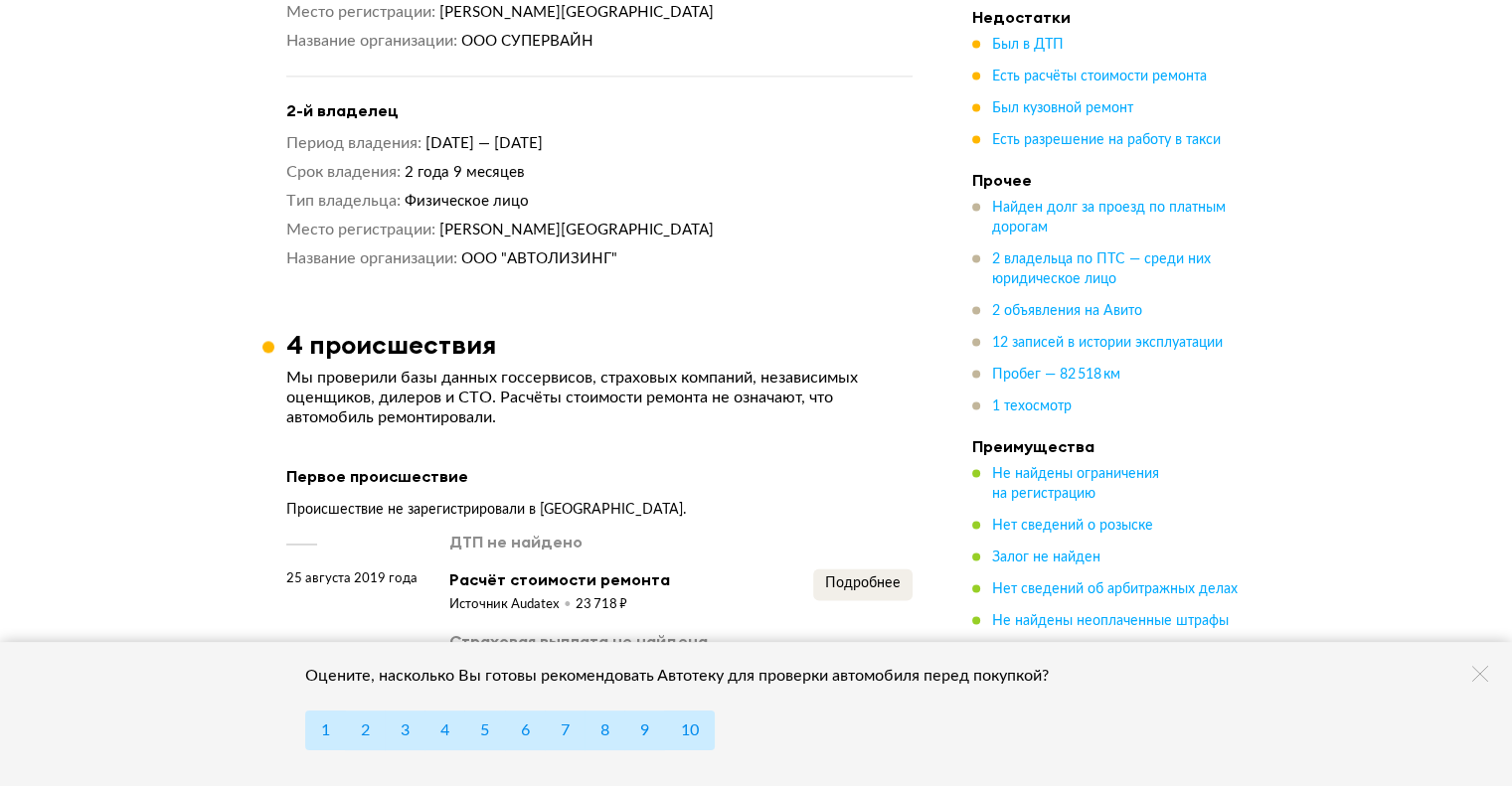 click on "Московская область" at bounding box center (577, 230) 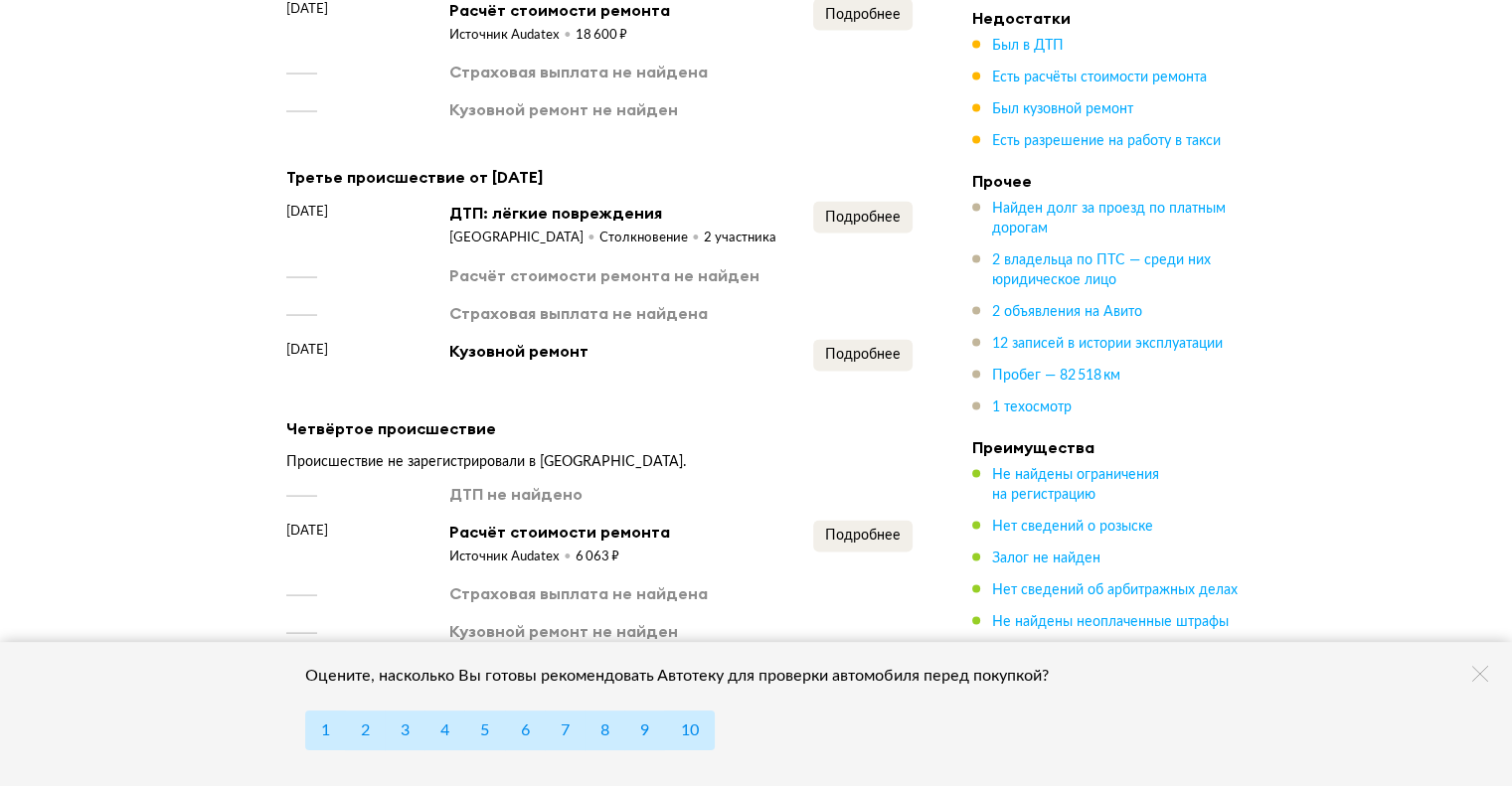 scroll, scrollTop: 3786, scrollLeft: 0, axis: vertical 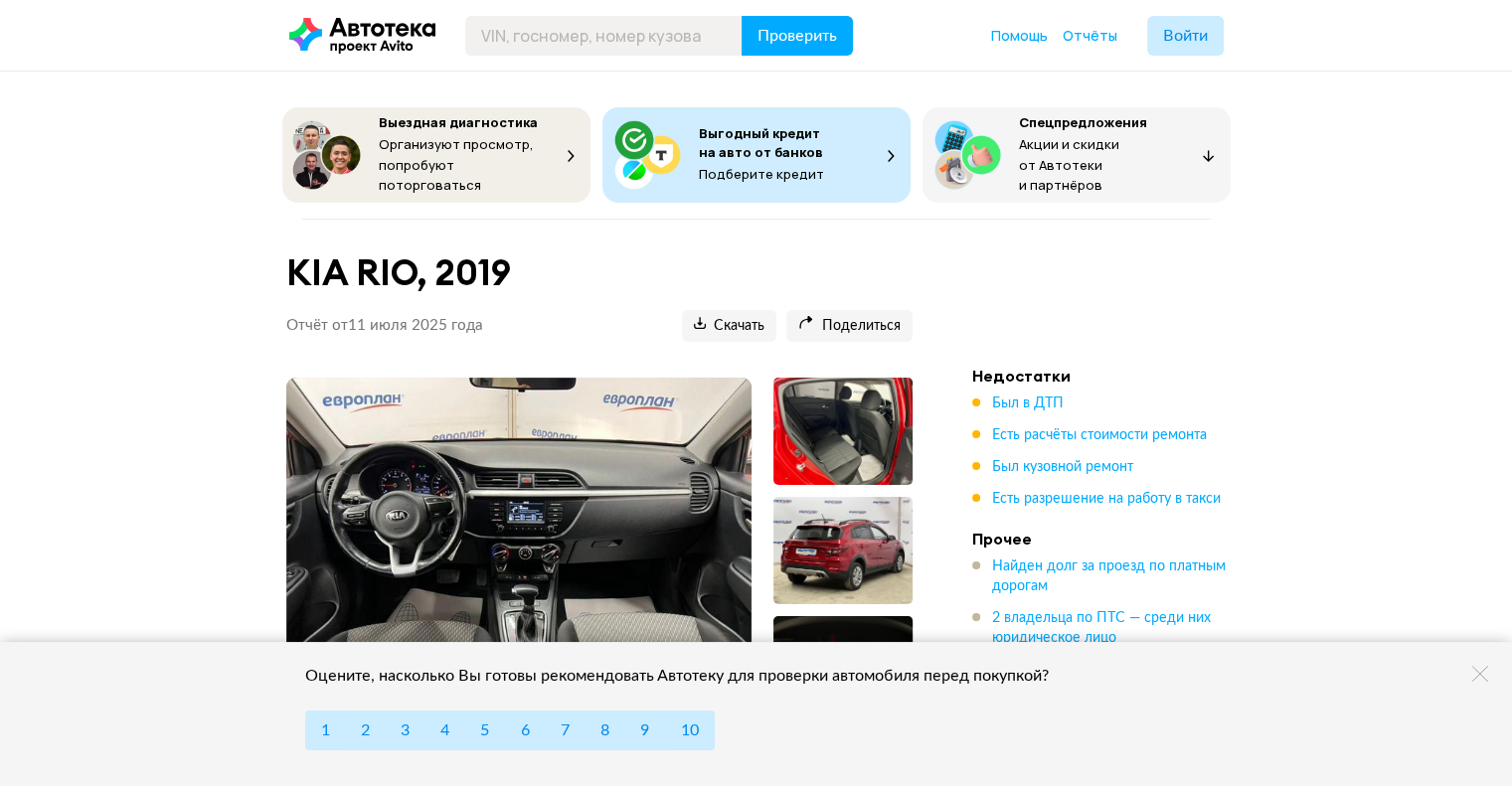 click at bounding box center [519, 551] 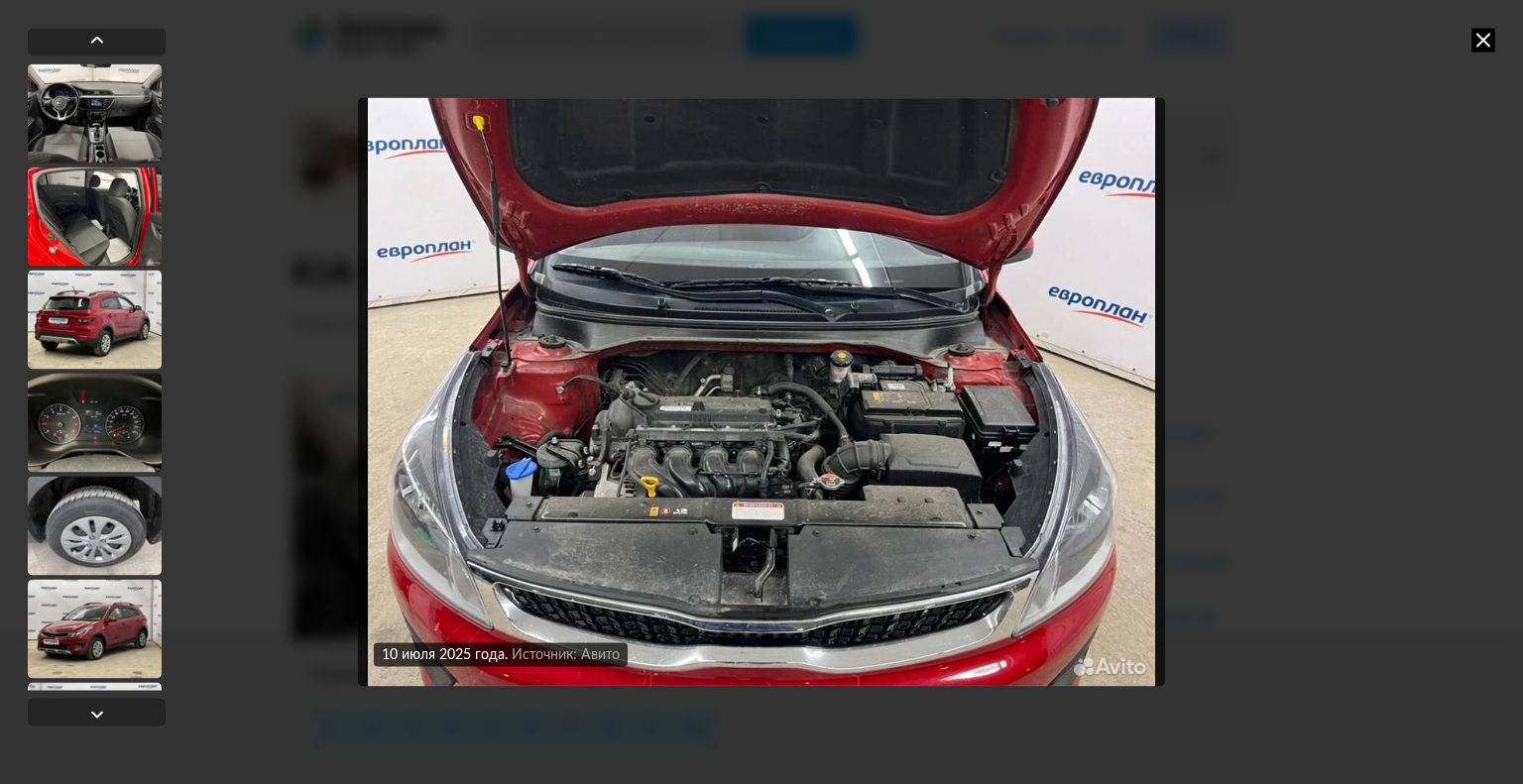 click at bounding box center [1483, 40] 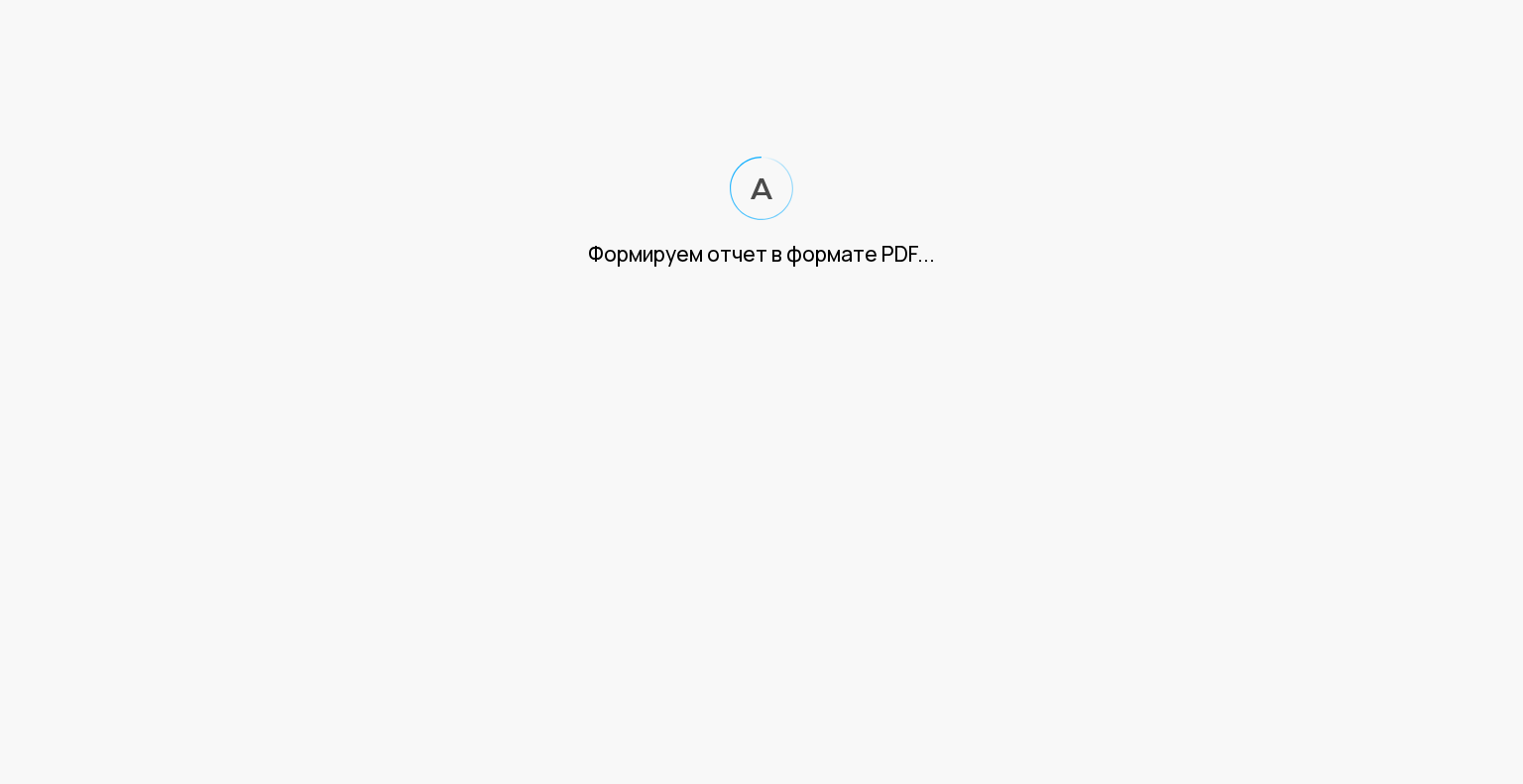 scroll, scrollTop: 0, scrollLeft: 0, axis: both 